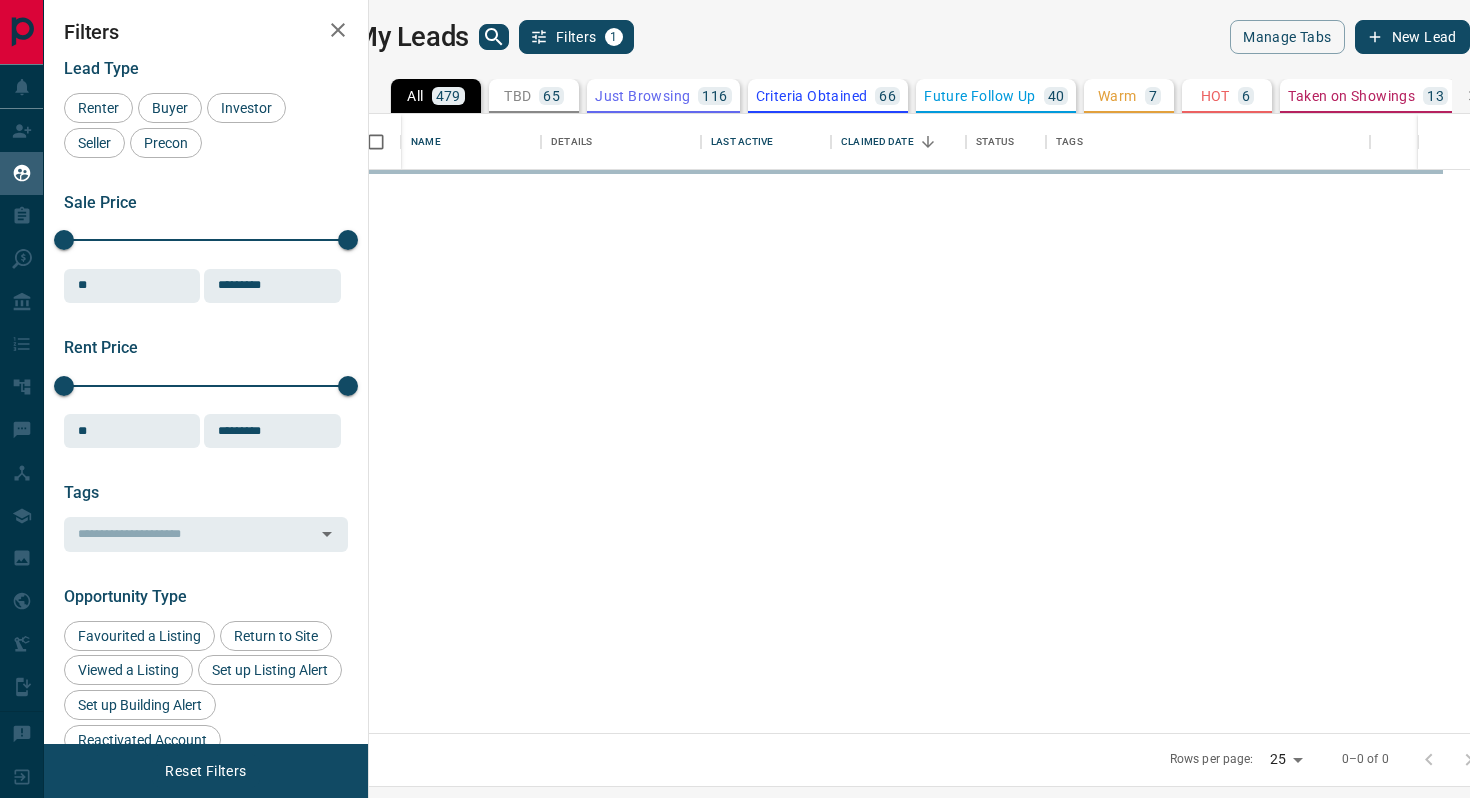 scroll, scrollTop: 0, scrollLeft: 0, axis: both 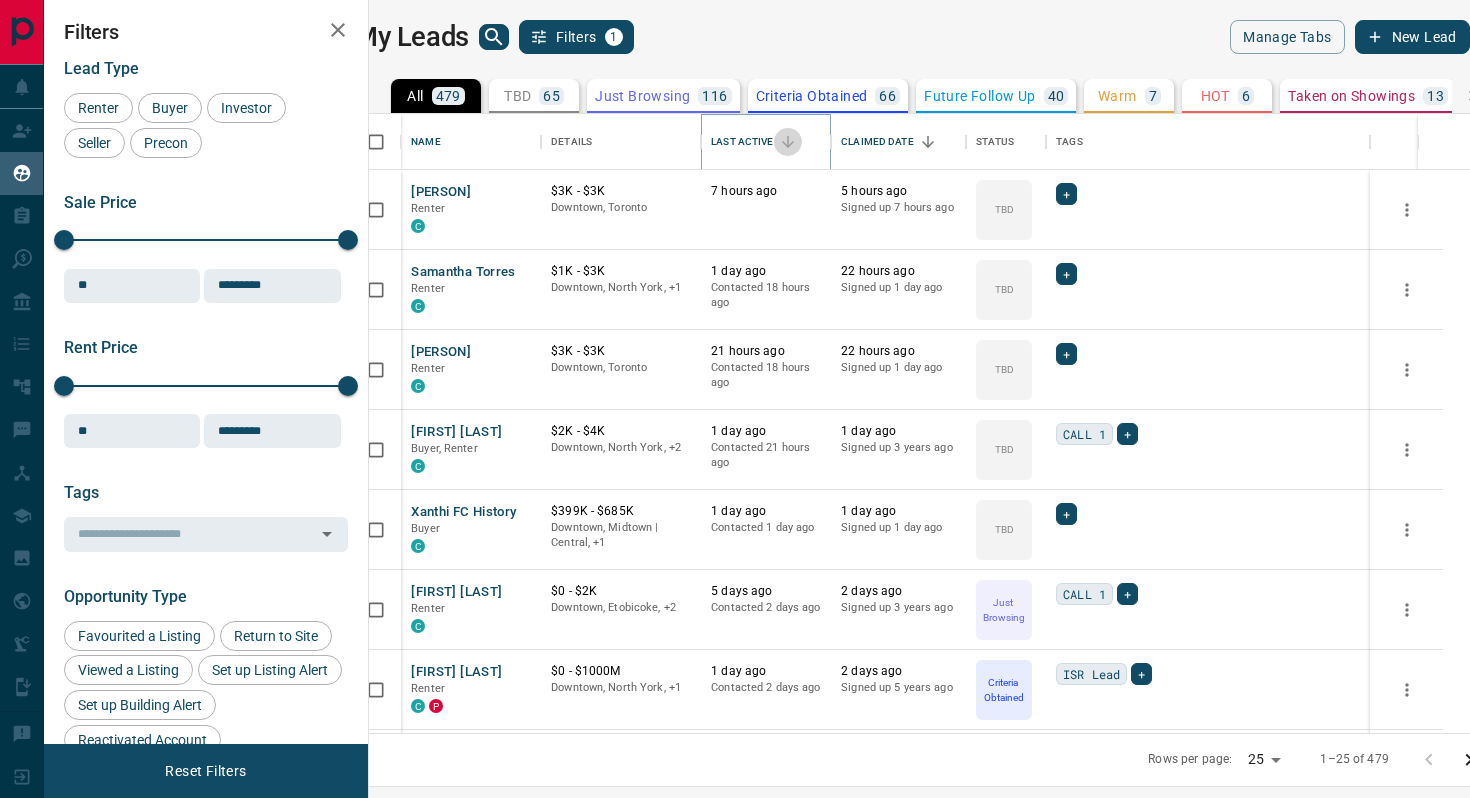 click 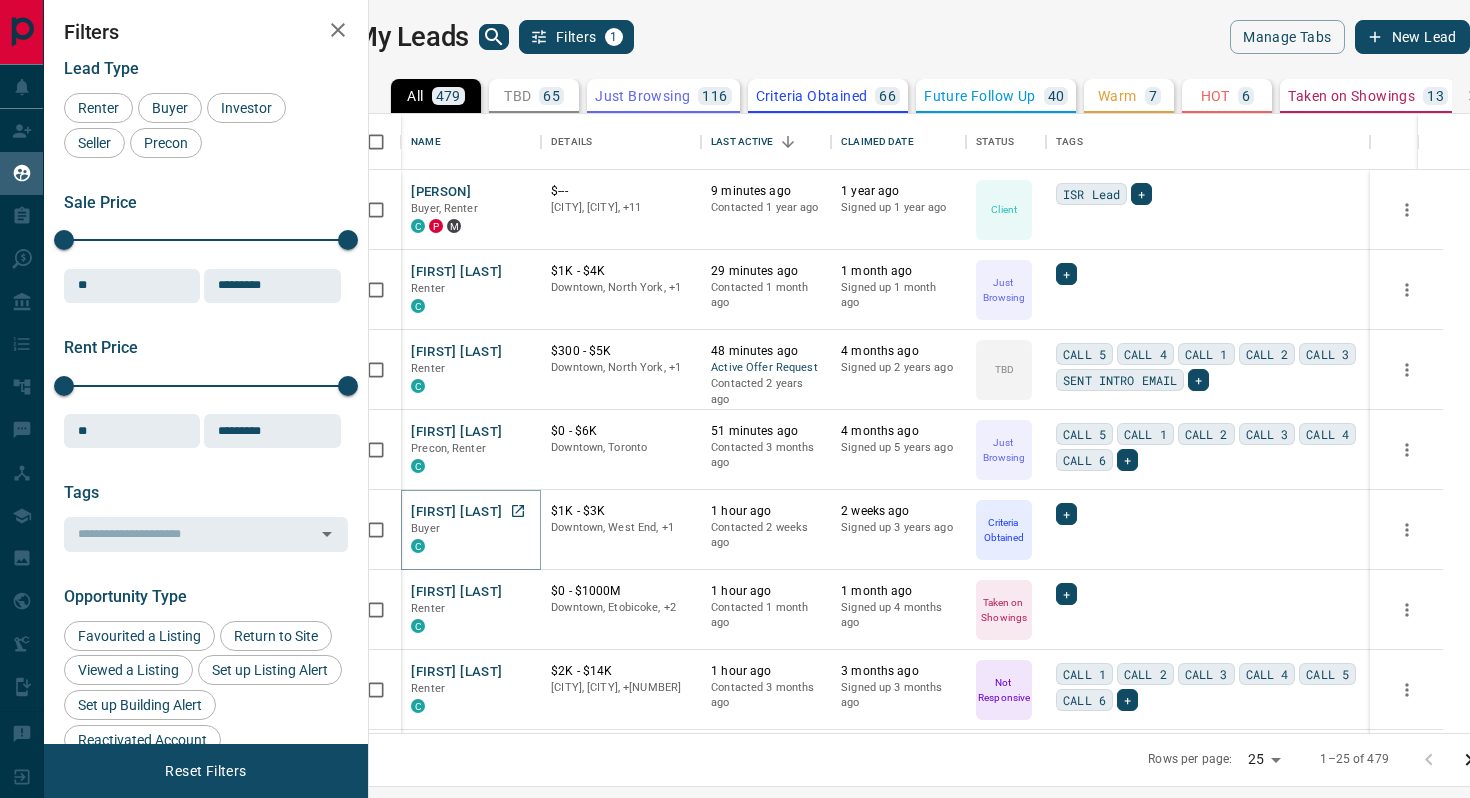 click on "[FIRST] [LAST]" at bounding box center [456, 512] 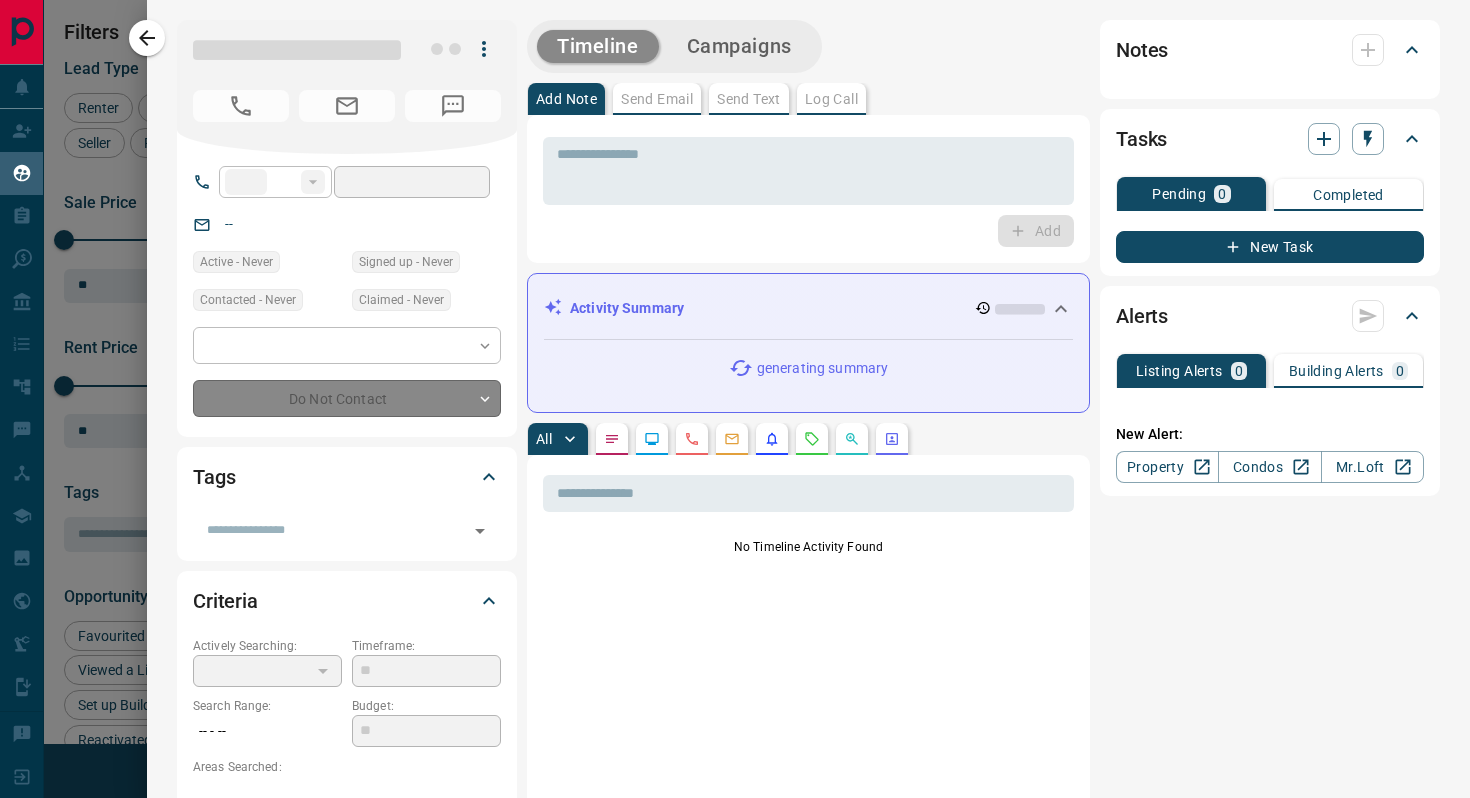 type on "**" 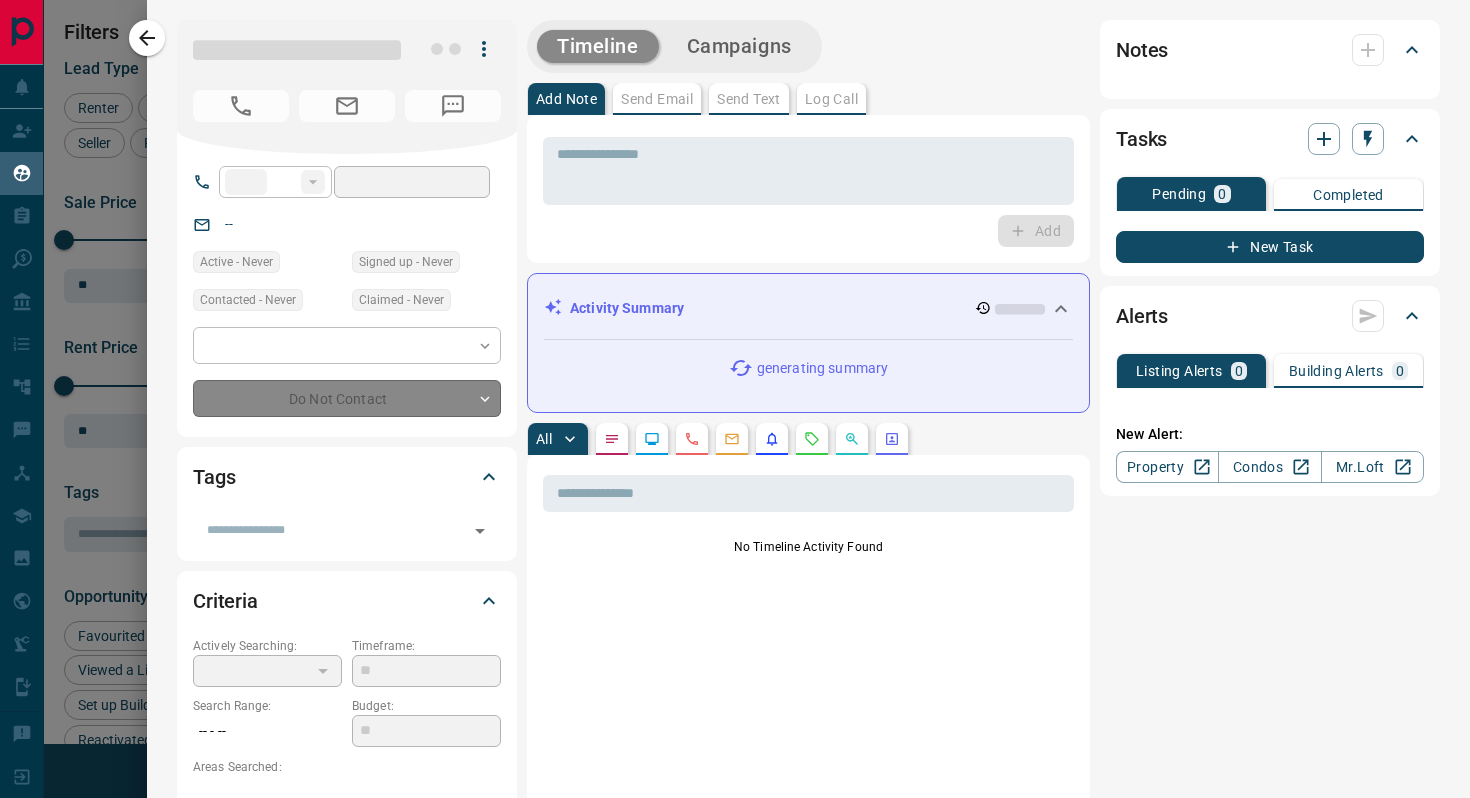 type on "**********" 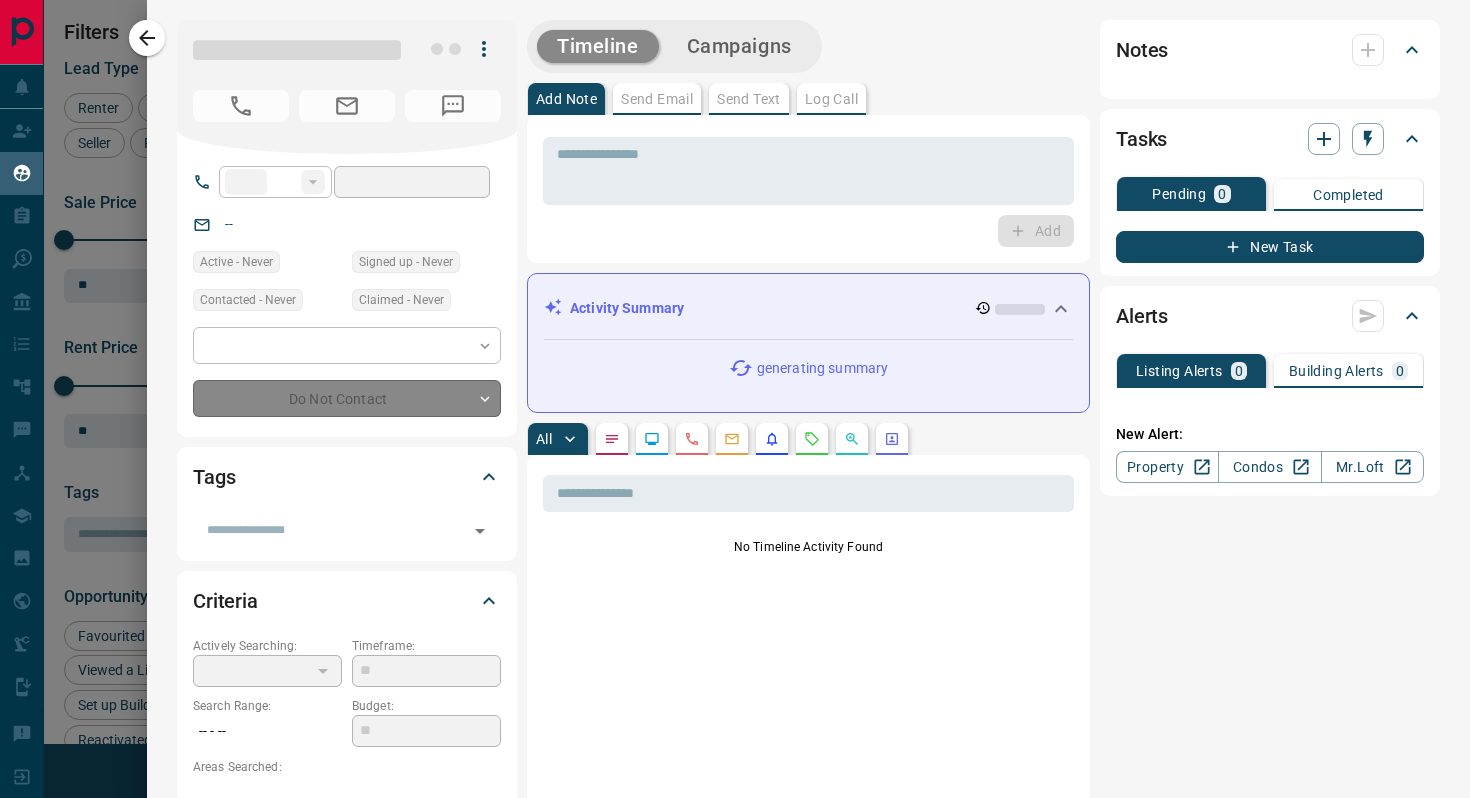 type on "**********" 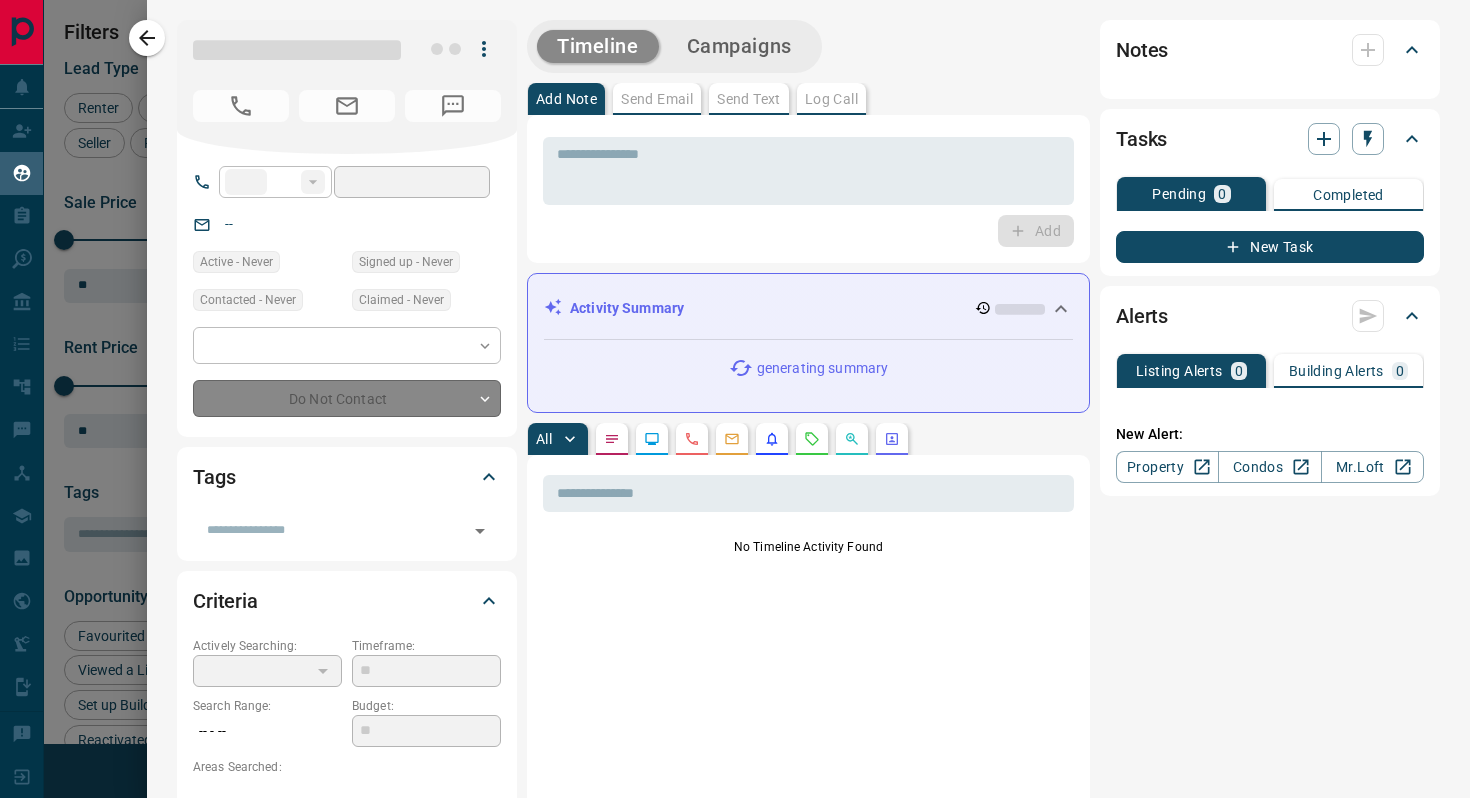 type on "*" 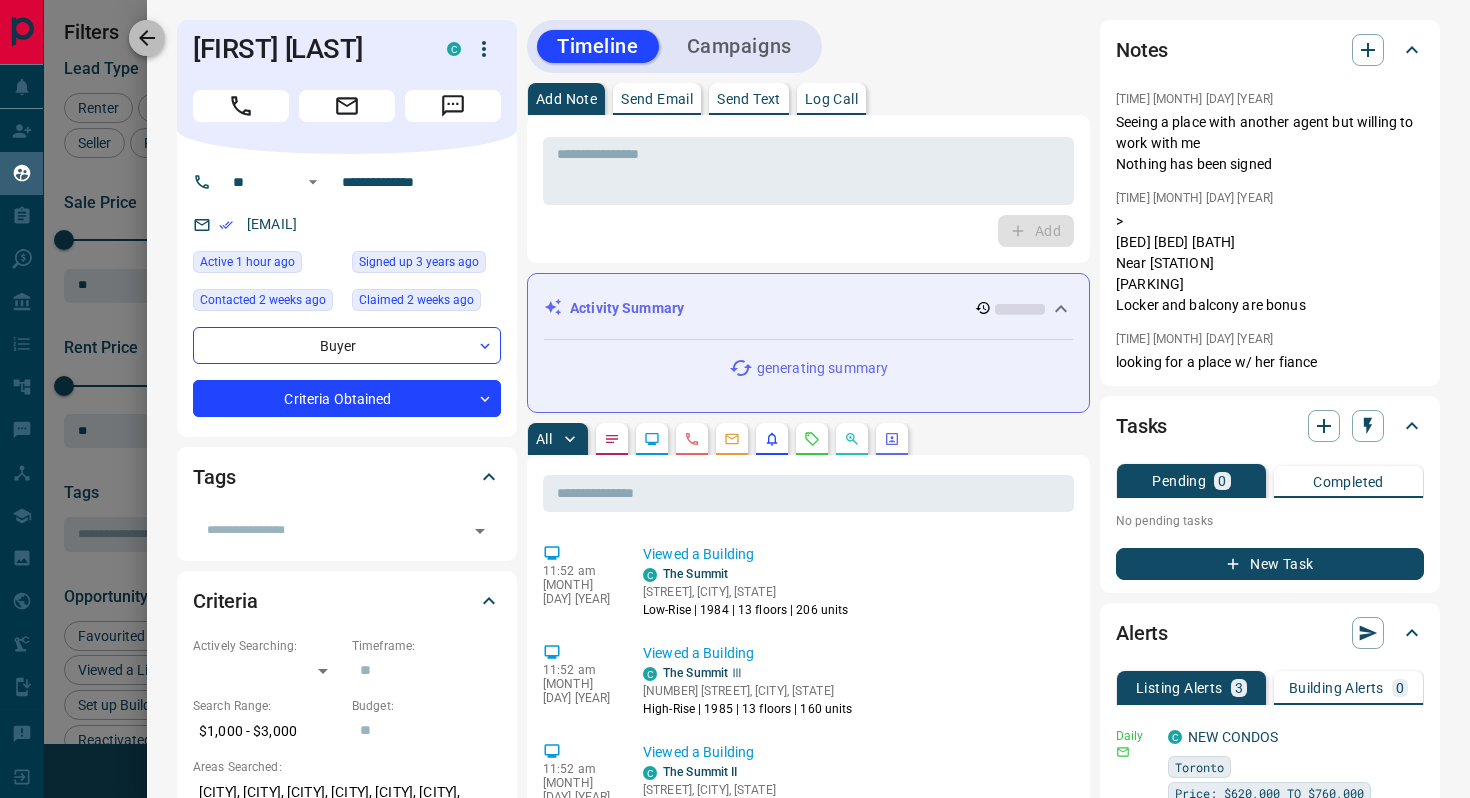 click 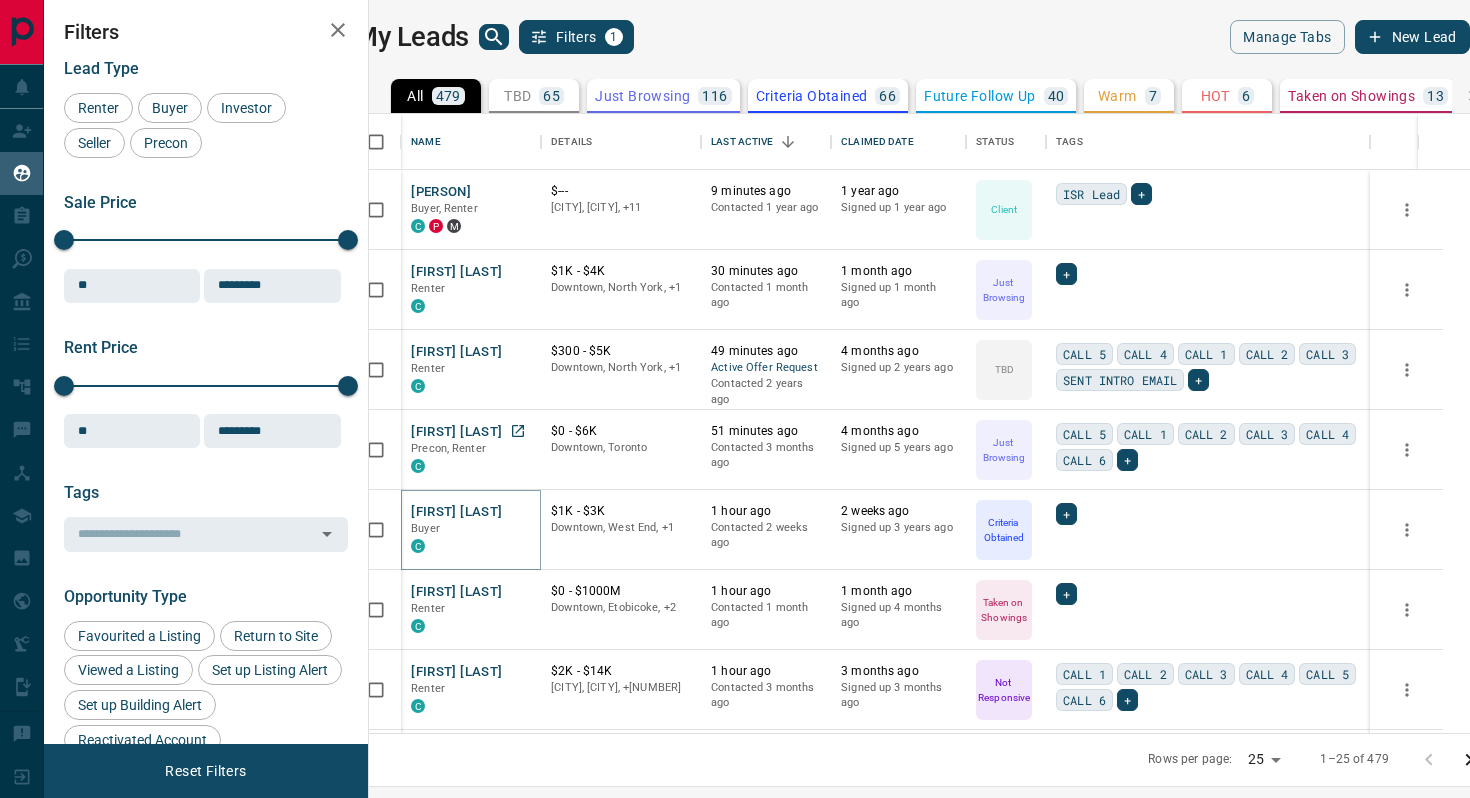 scroll, scrollTop: 15, scrollLeft: 0, axis: vertical 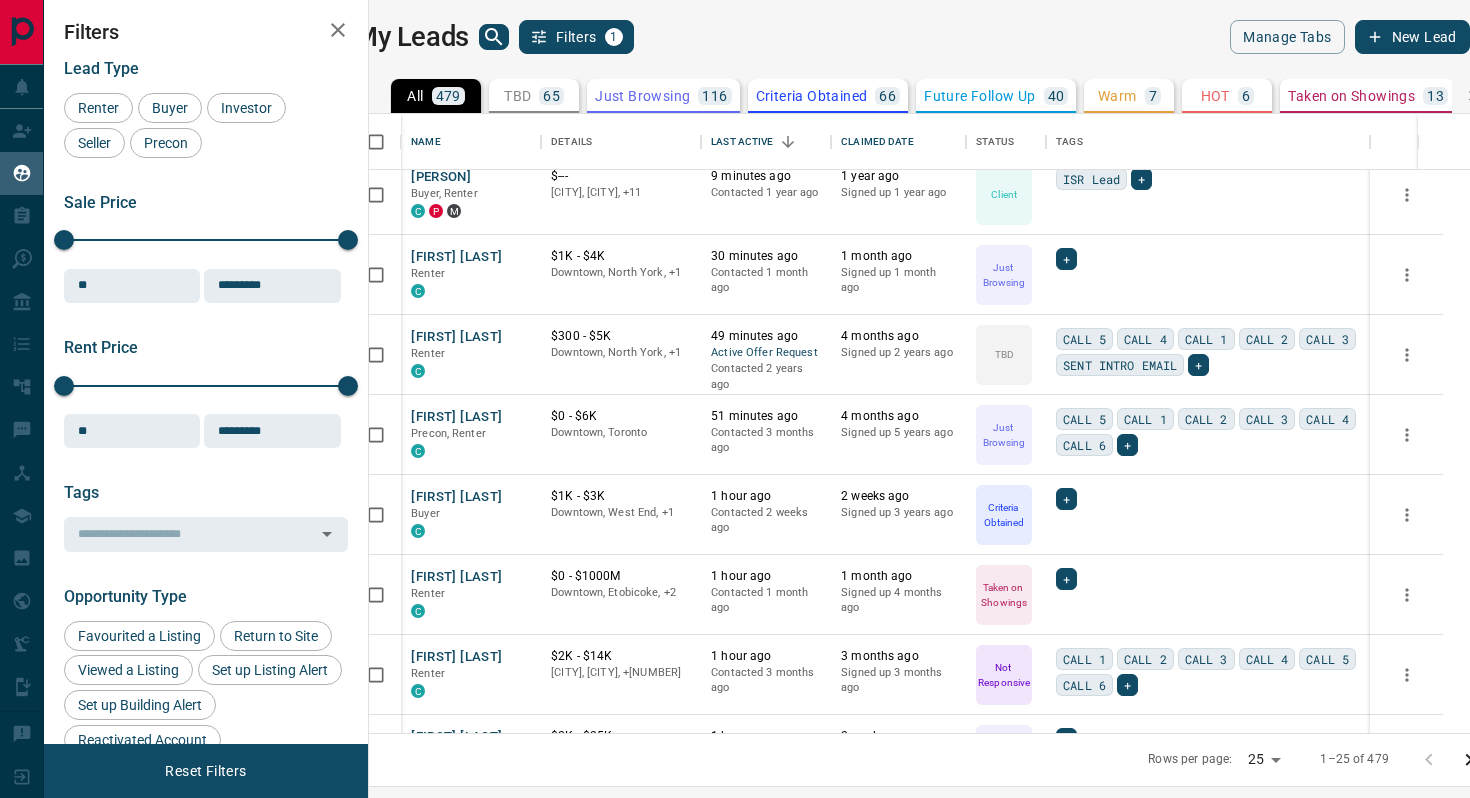 click on "479" at bounding box center [448, 96] 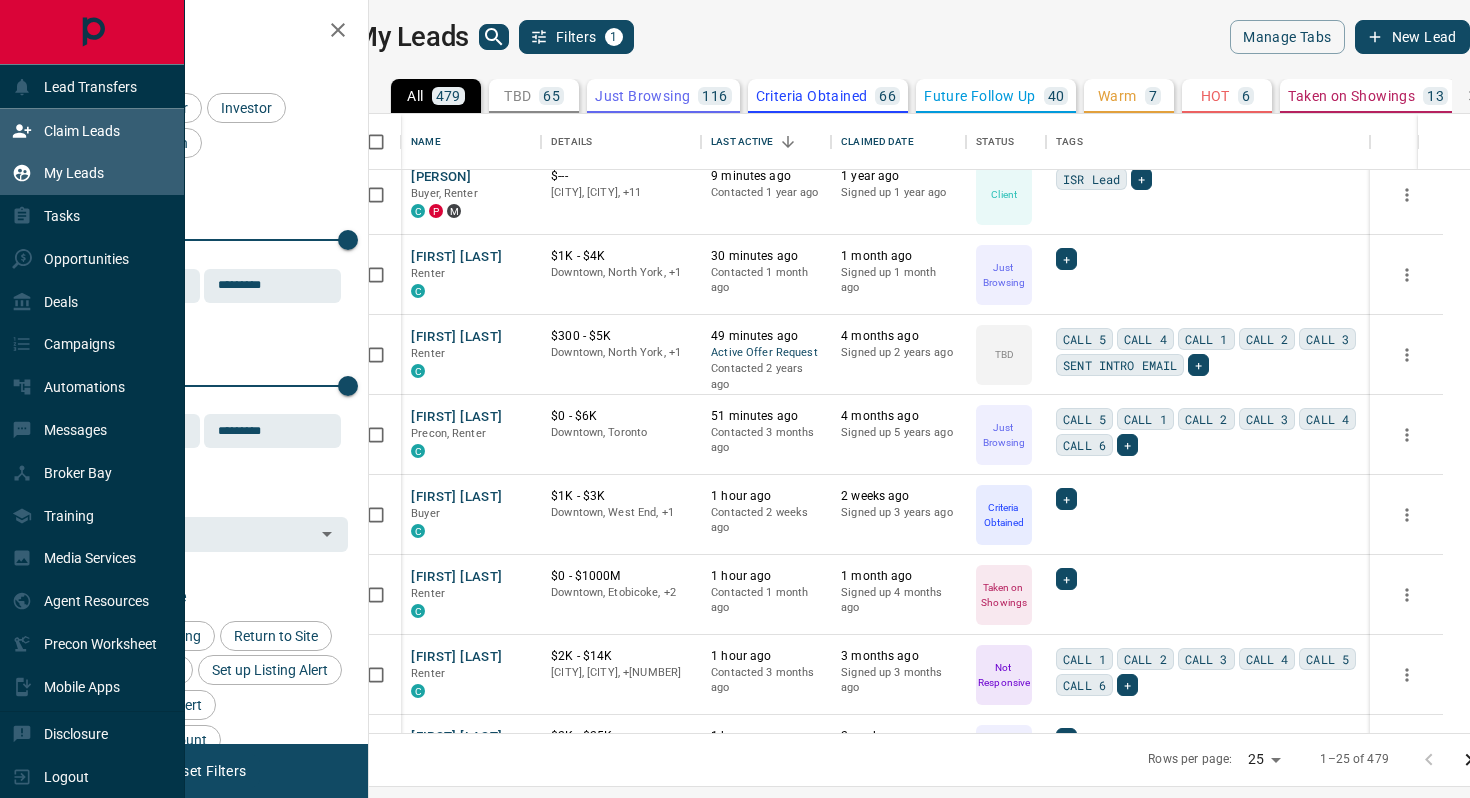 click on "Claim Leads" at bounding box center (82, 131) 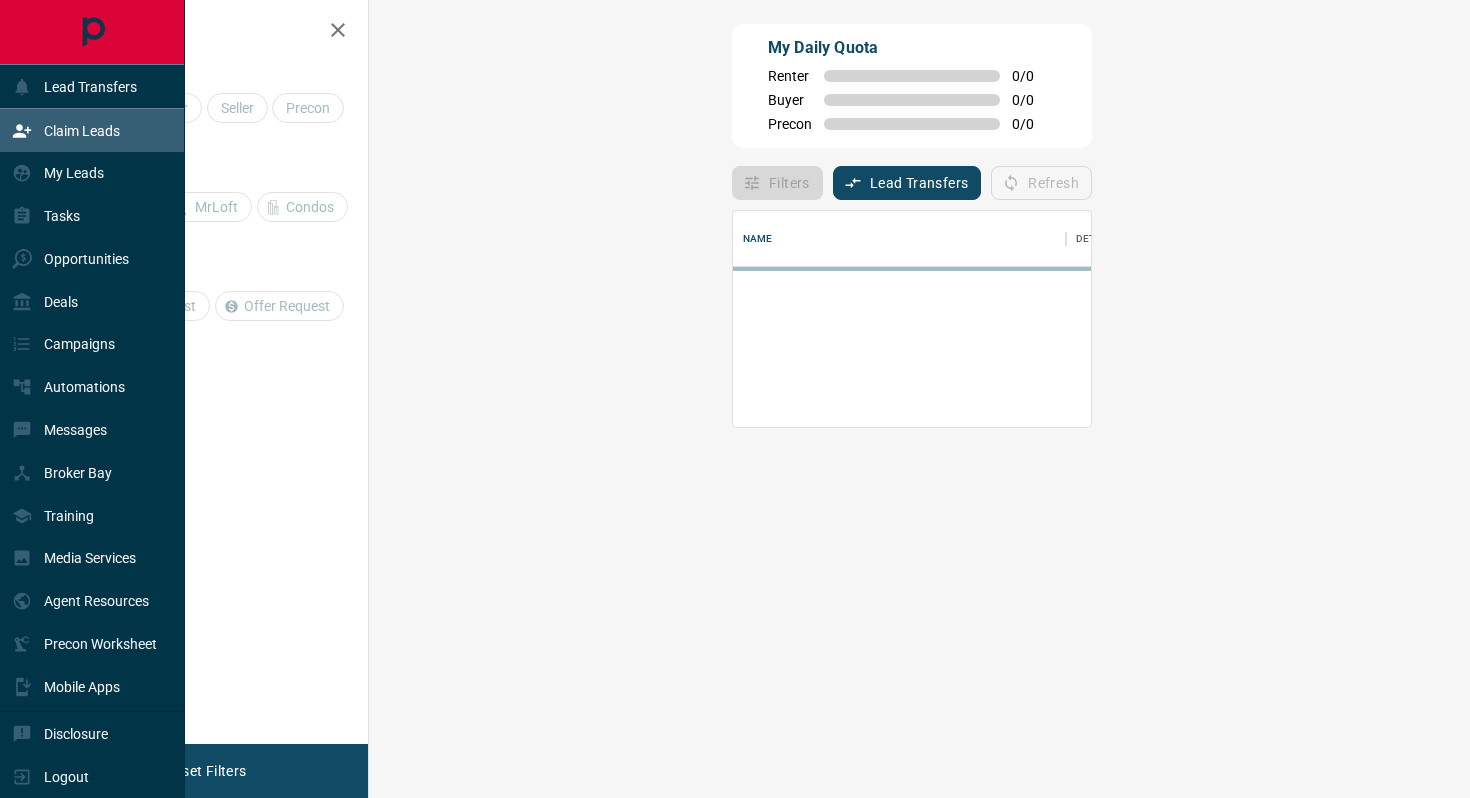 scroll, scrollTop: 1, scrollLeft: 1, axis: both 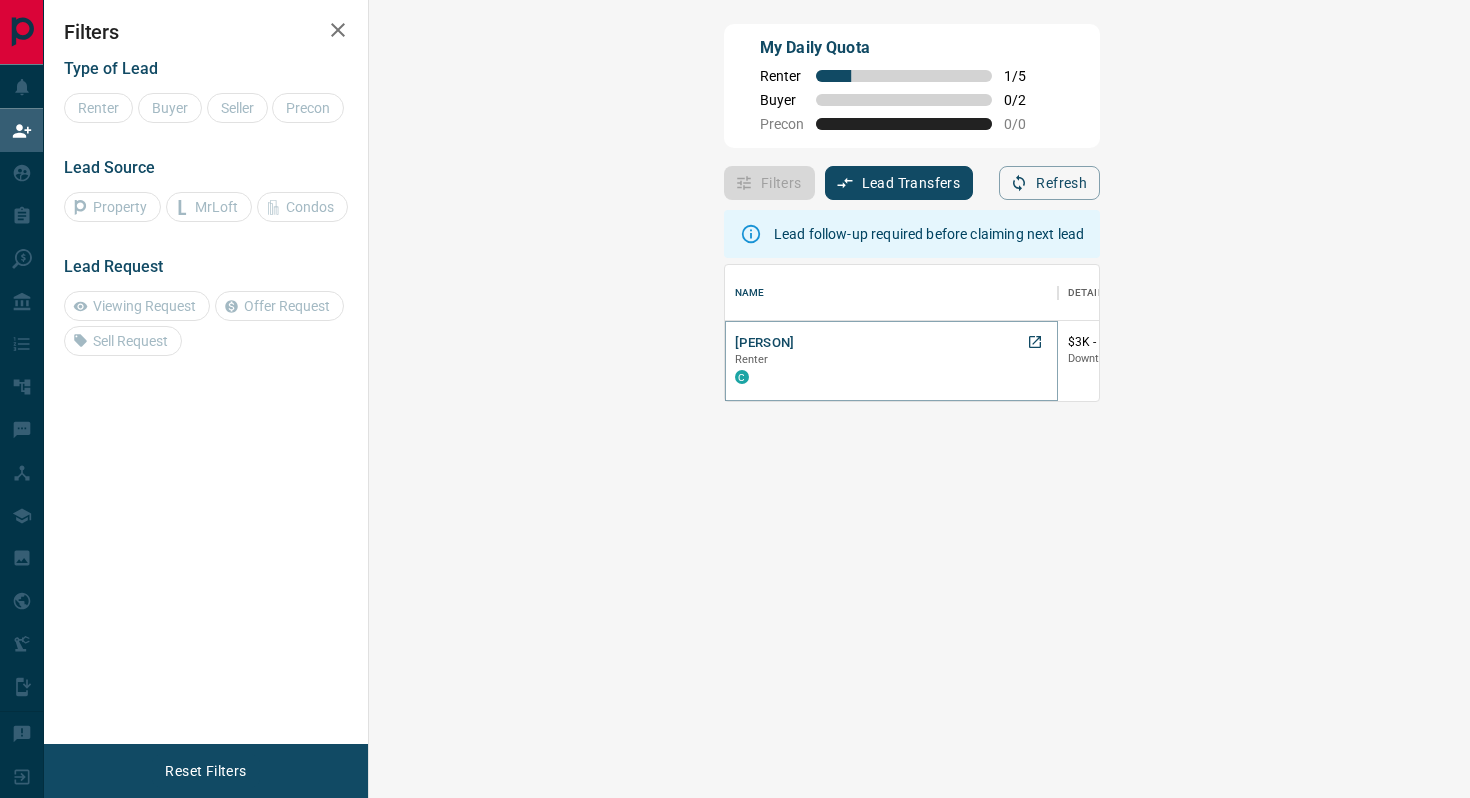 click on "[PERSON]" at bounding box center [765, 343] 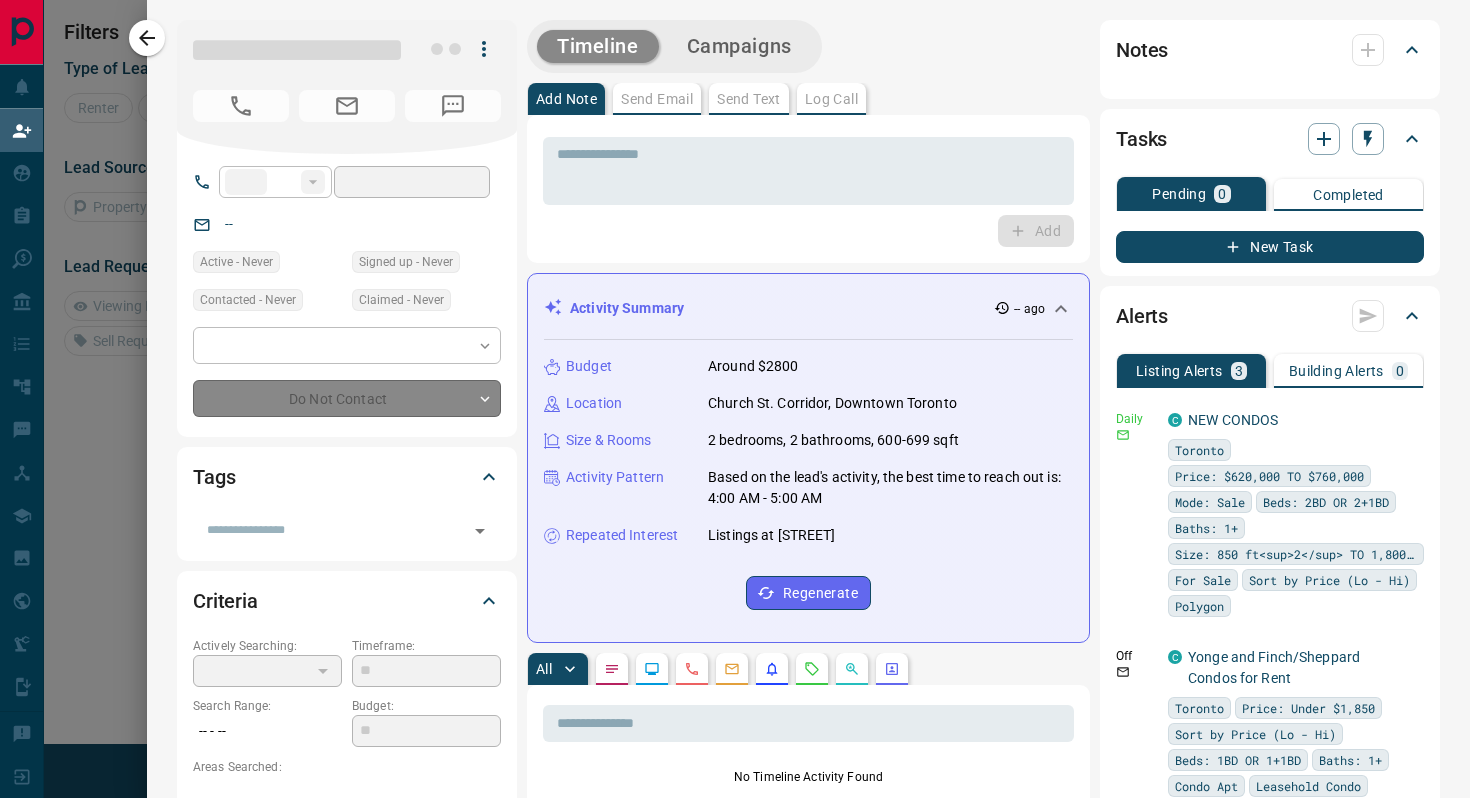 type on "**" 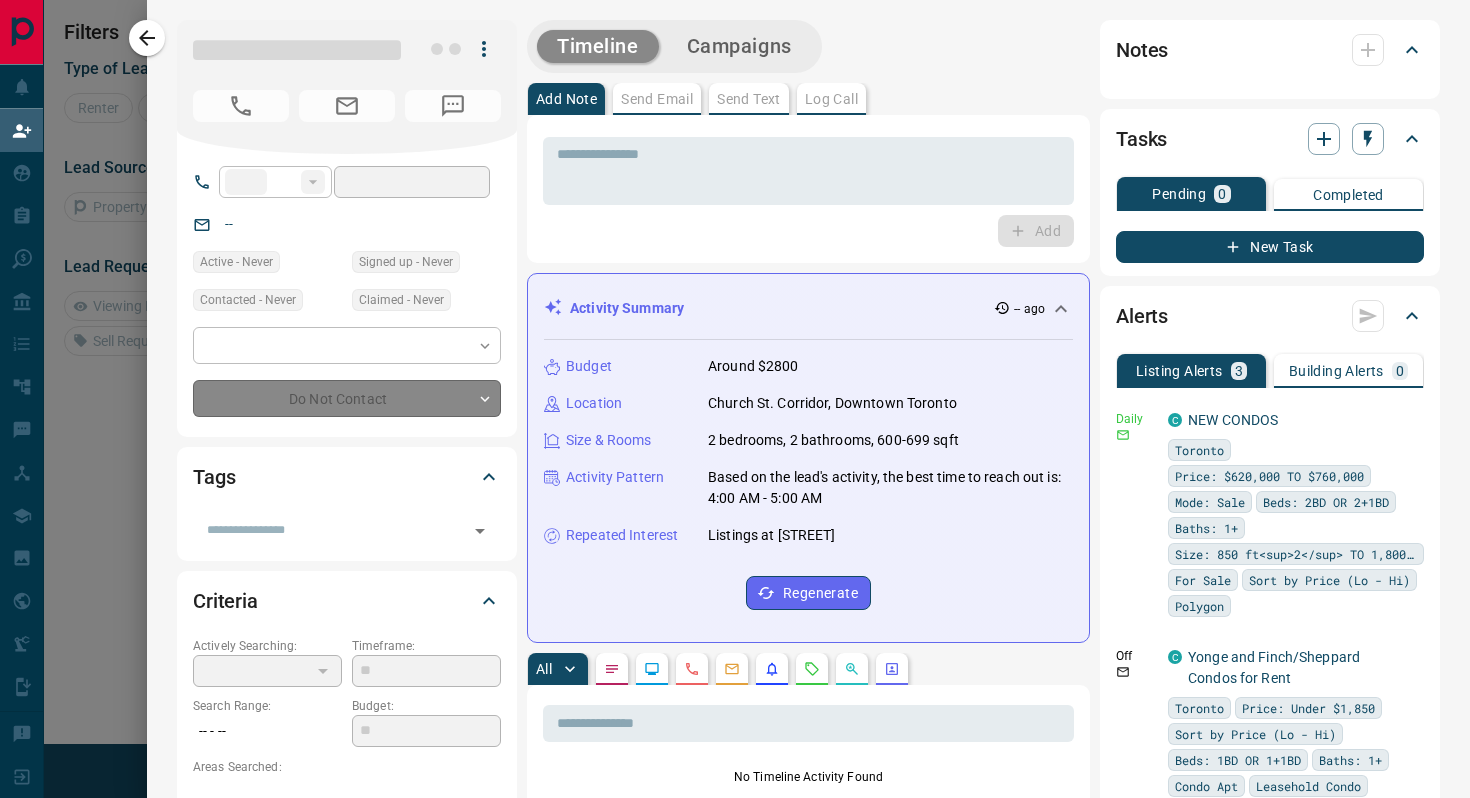 type on "**********" 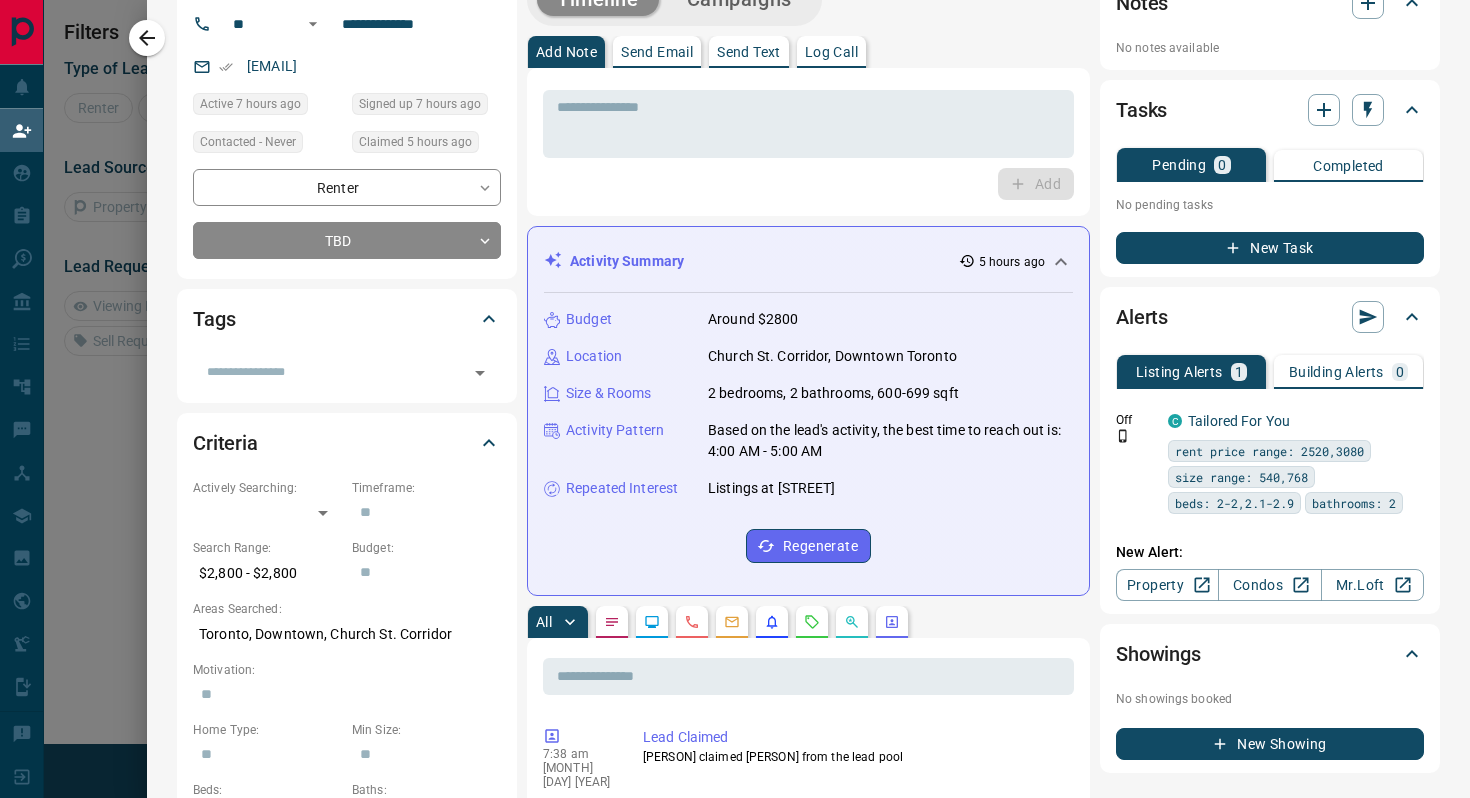 scroll, scrollTop: 0, scrollLeft: 0, axis: both 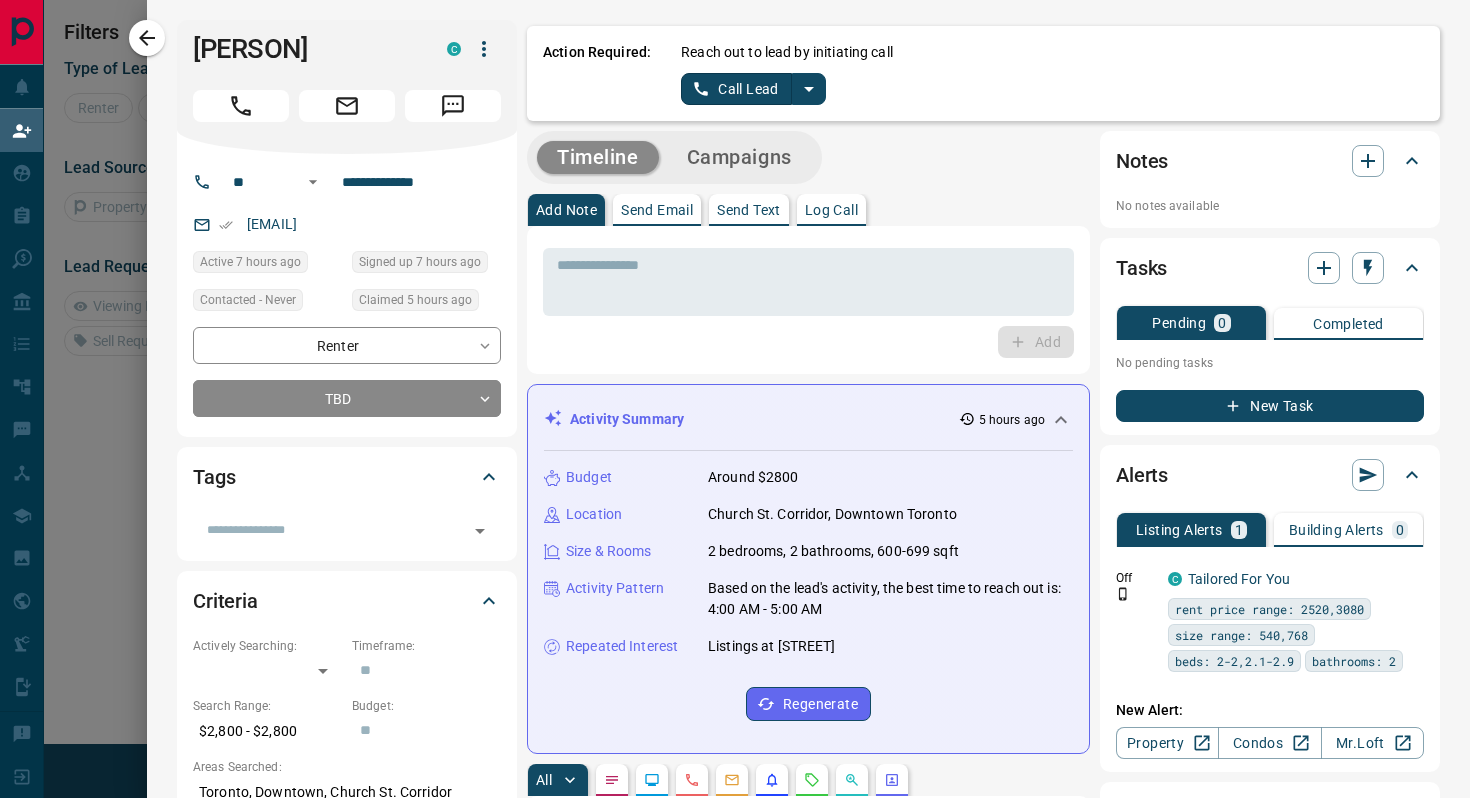 click 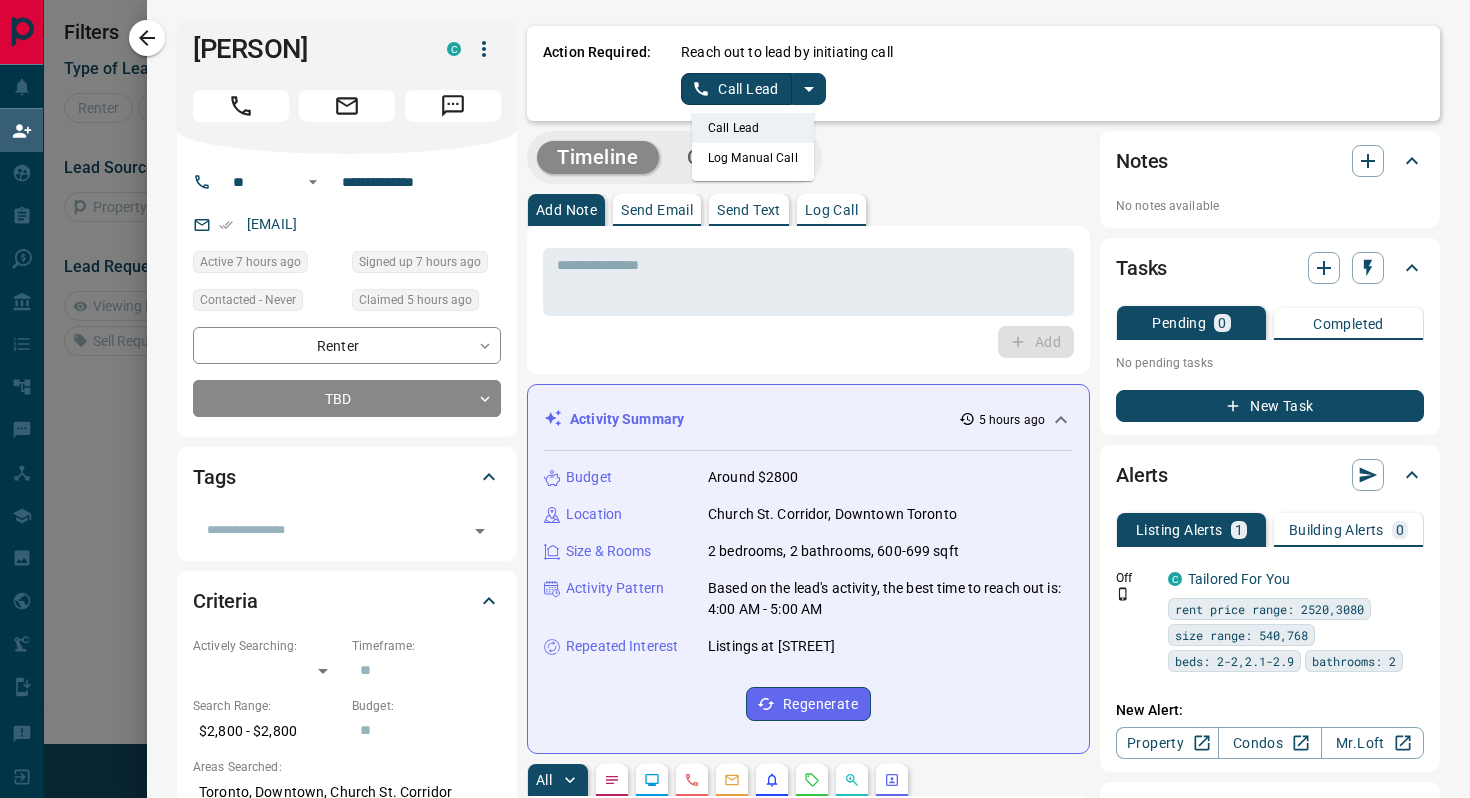click on "Log Manual Call" at bounding box center [753, 158] 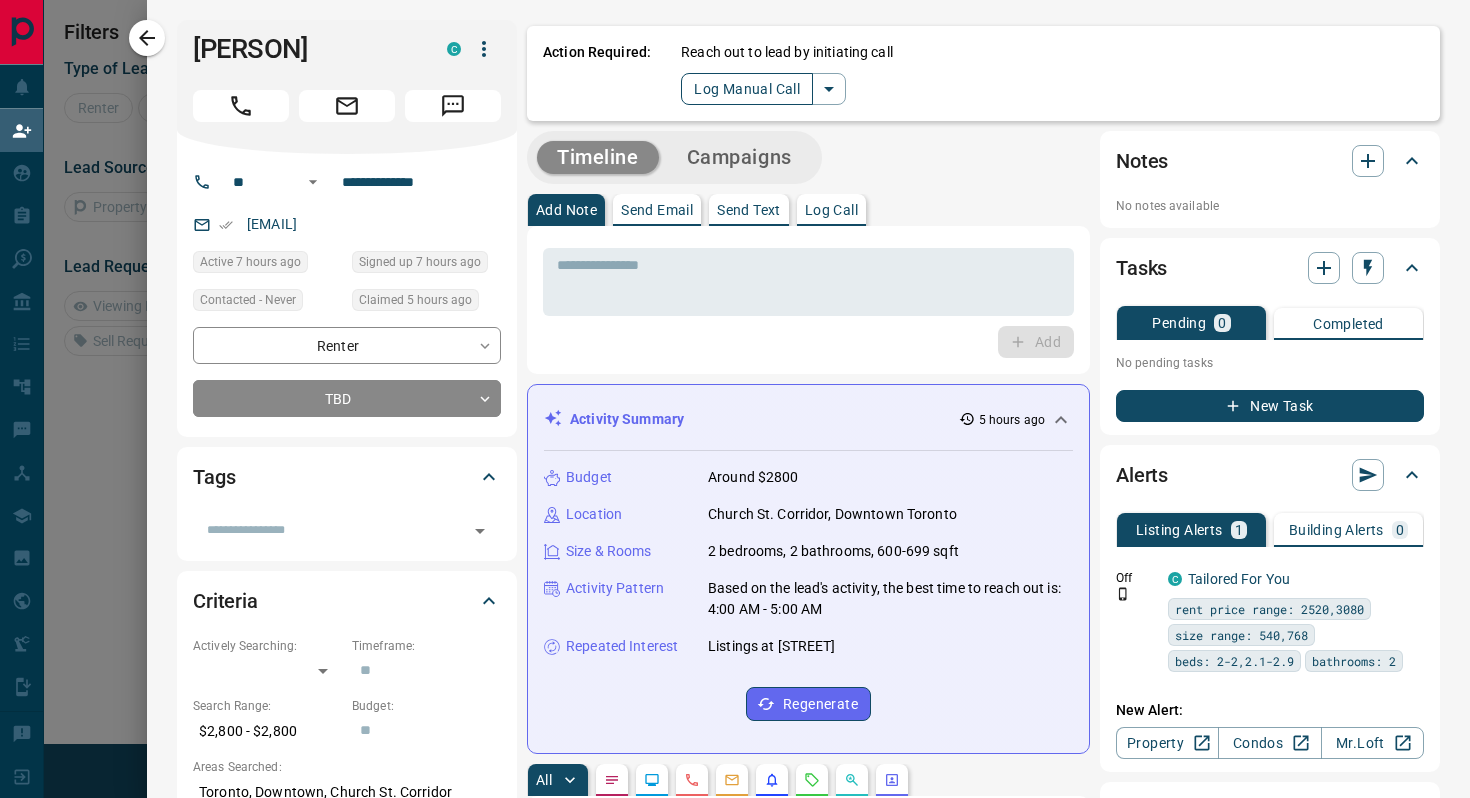 click on "Log Manual Call" at bounding box center [747, 89] 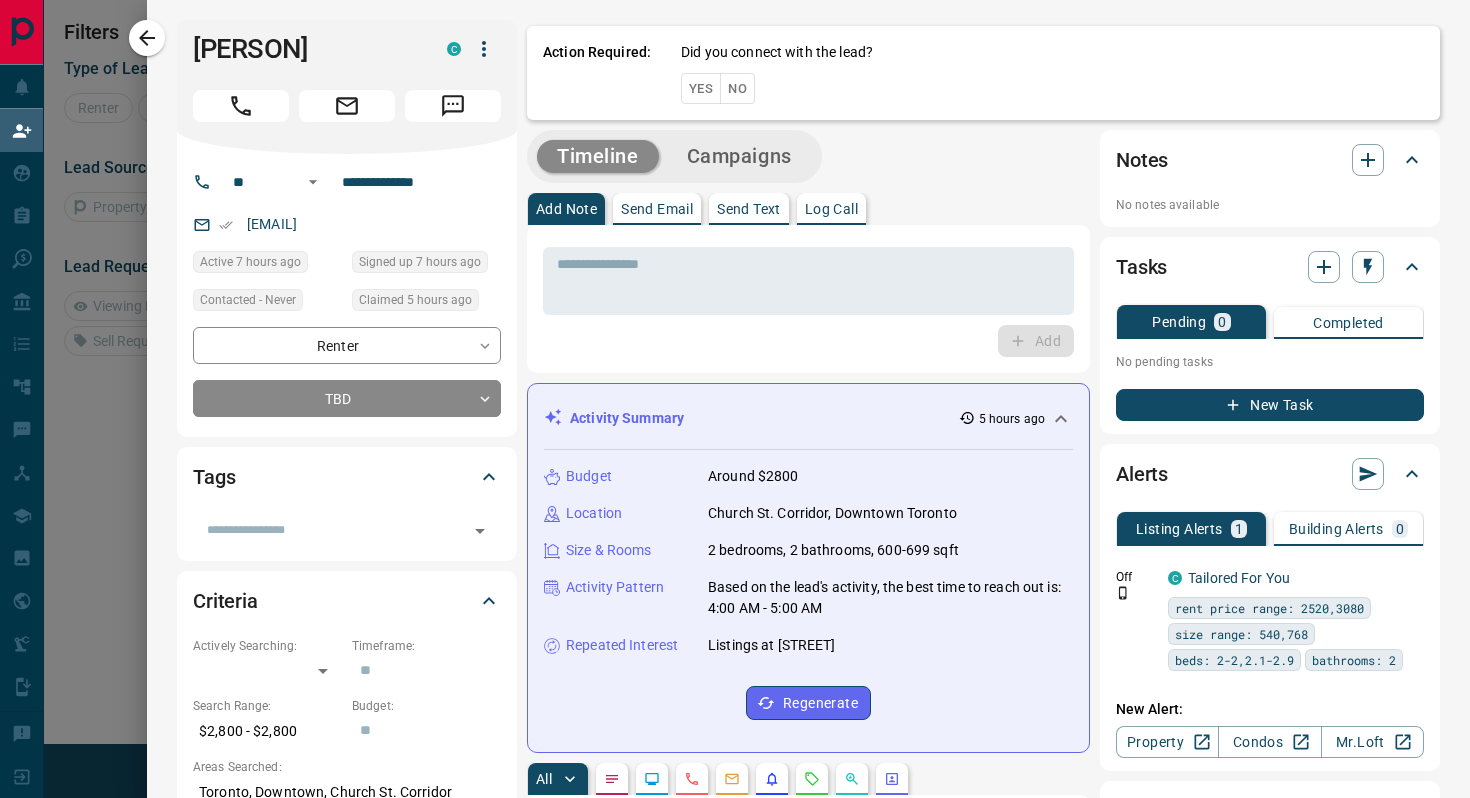 click on "No" at bounding box center (737, 88) 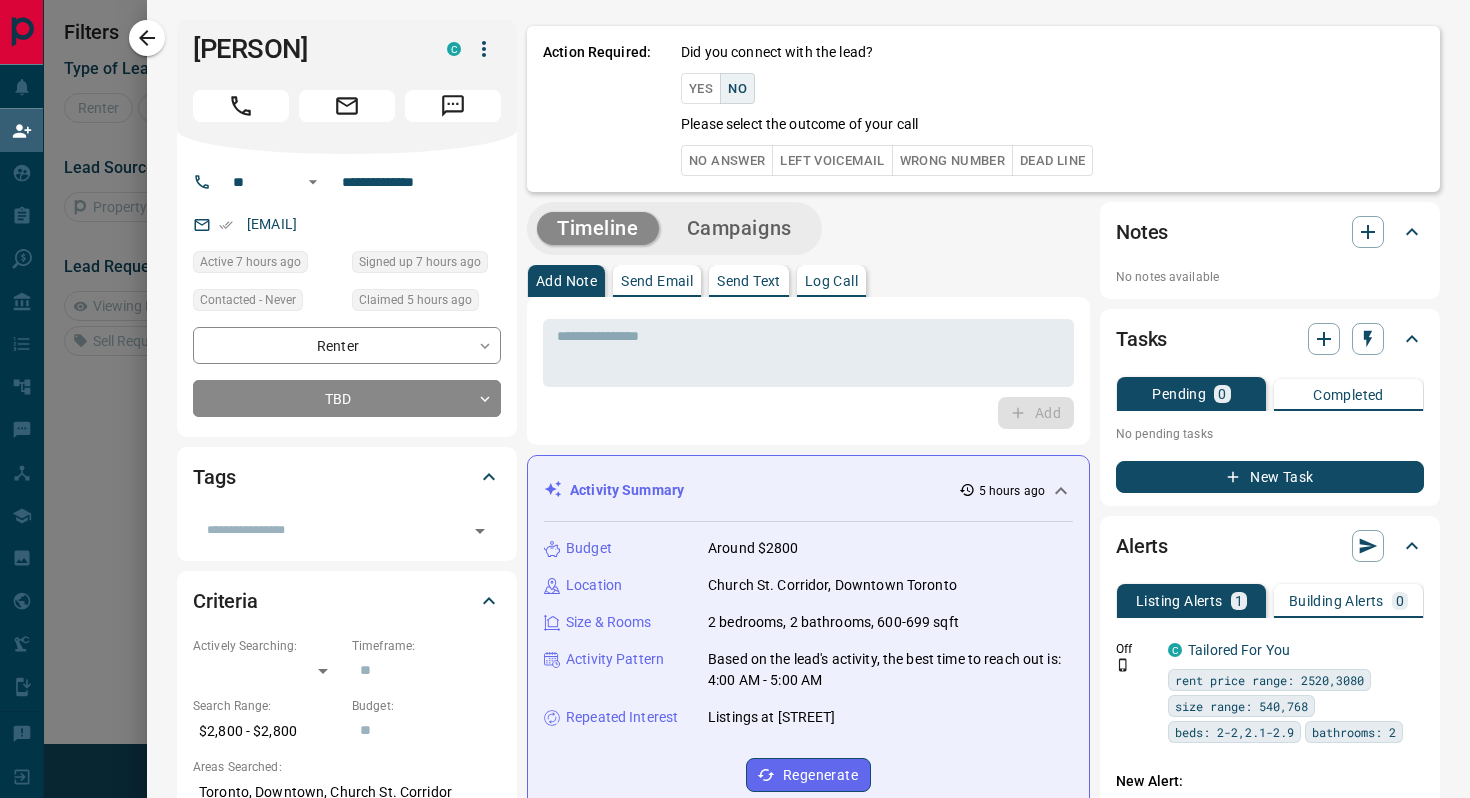 click on "No Answer" at bounding box center [727, 160] 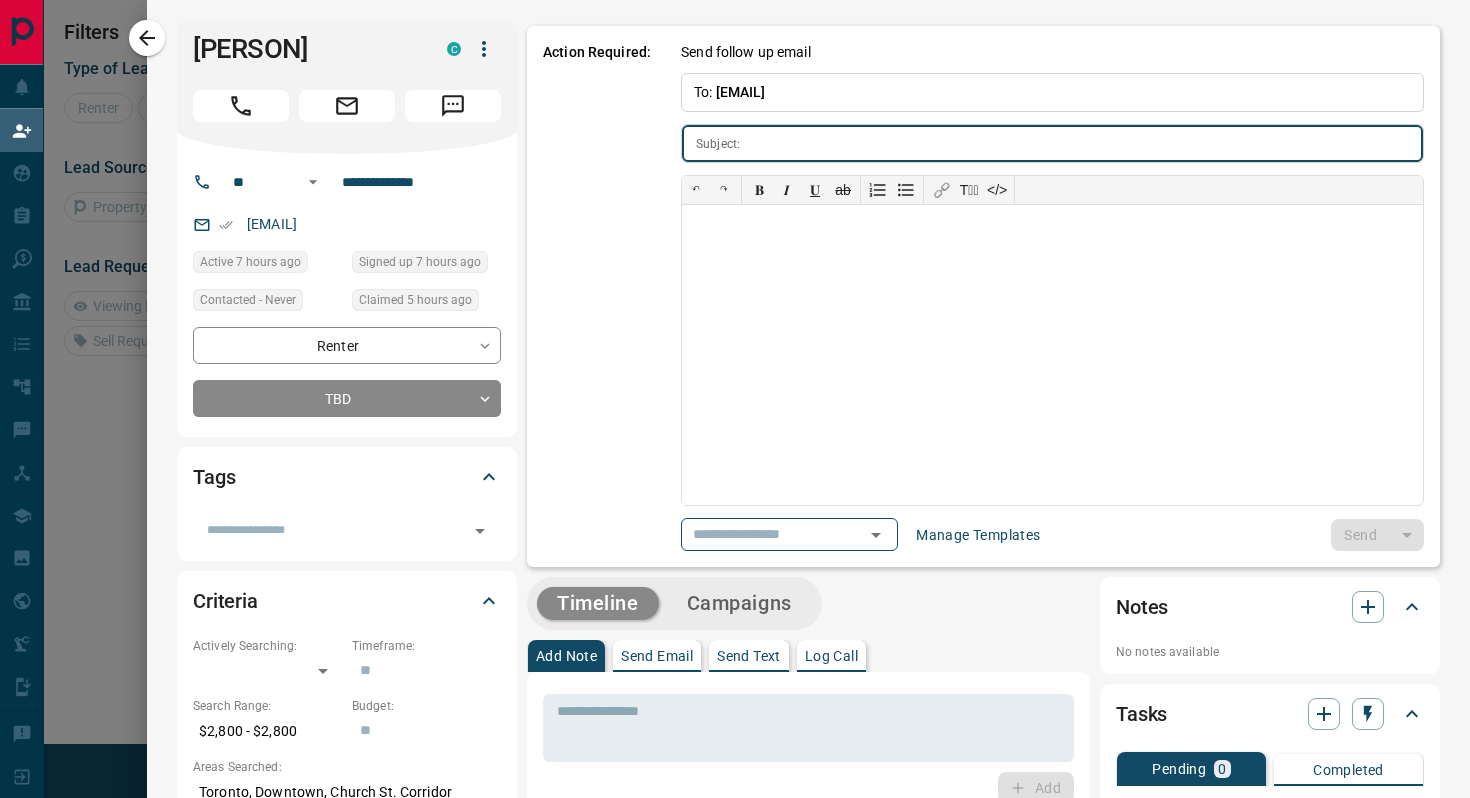 type on "**********" 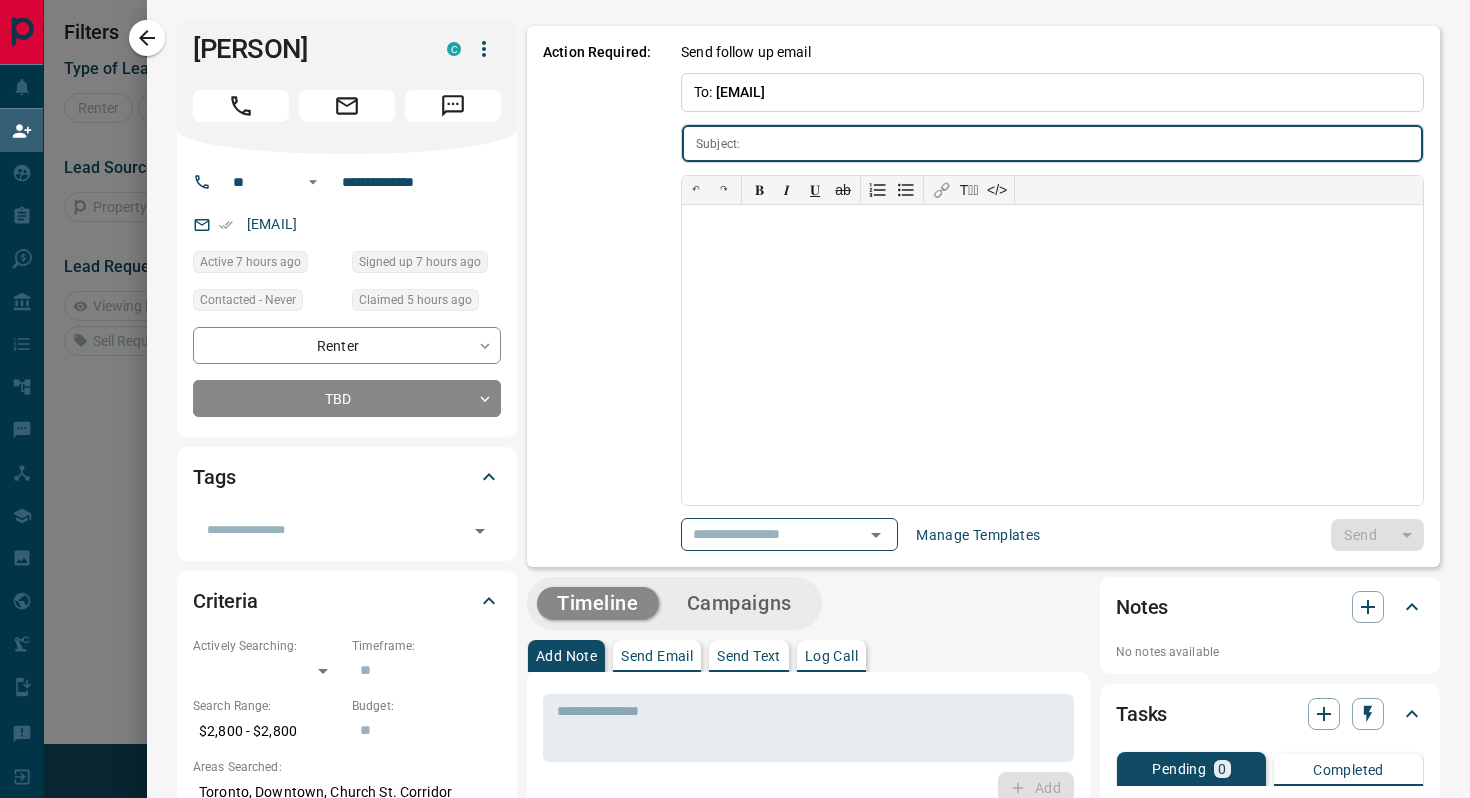 type on "**********" 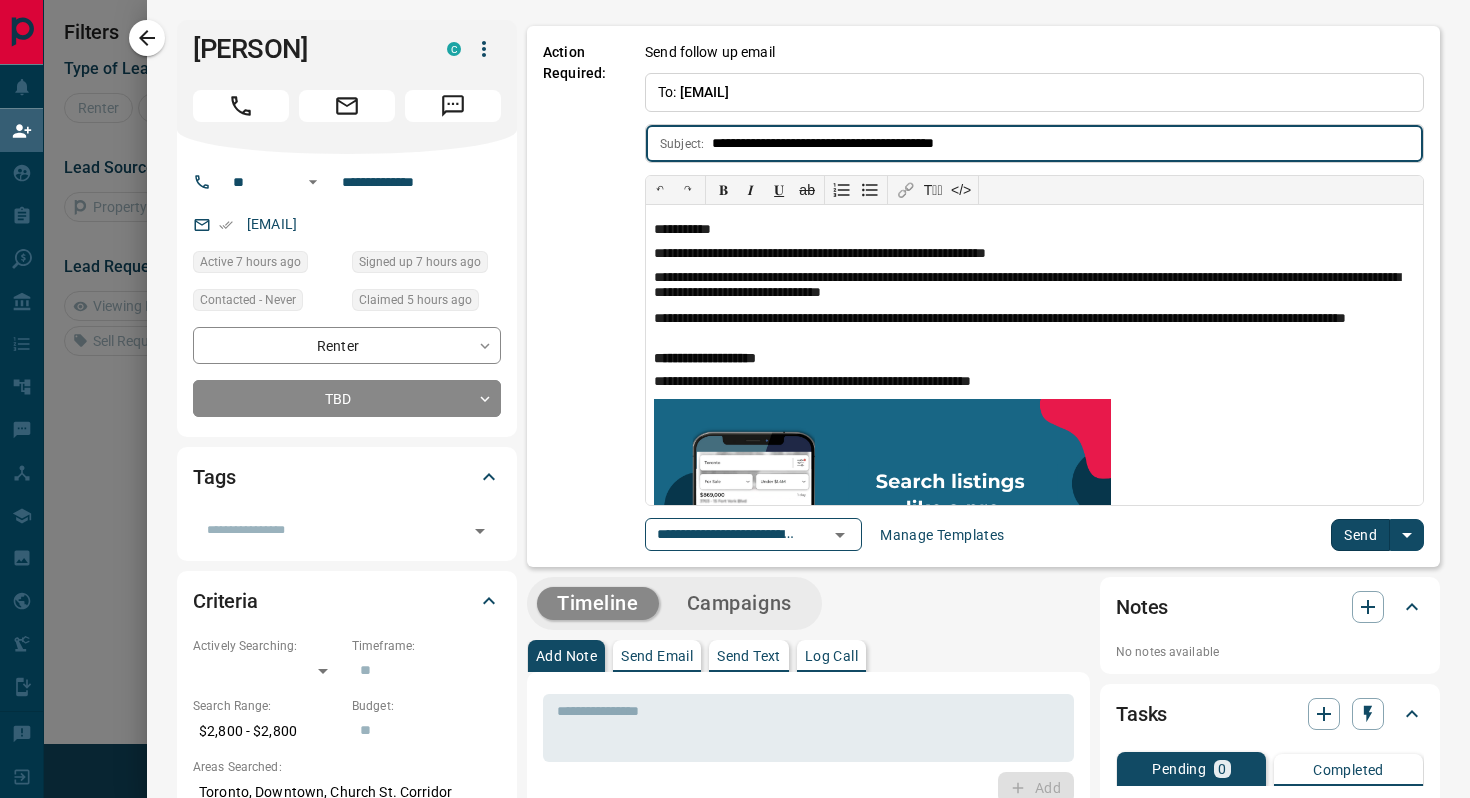 click on "Send" at bounding box center (1360, 535) 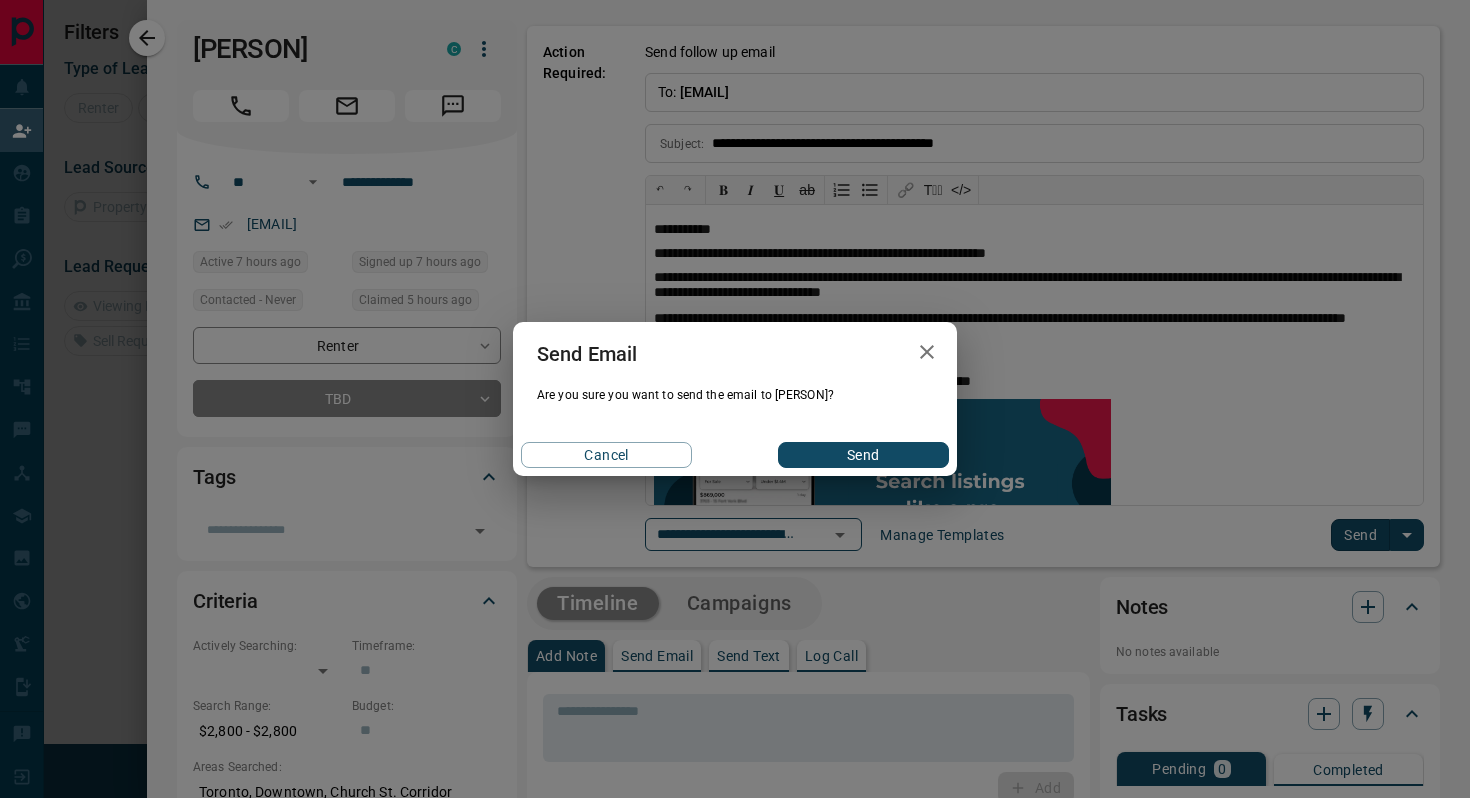 click on "Send" at bounding box center [863, 455] 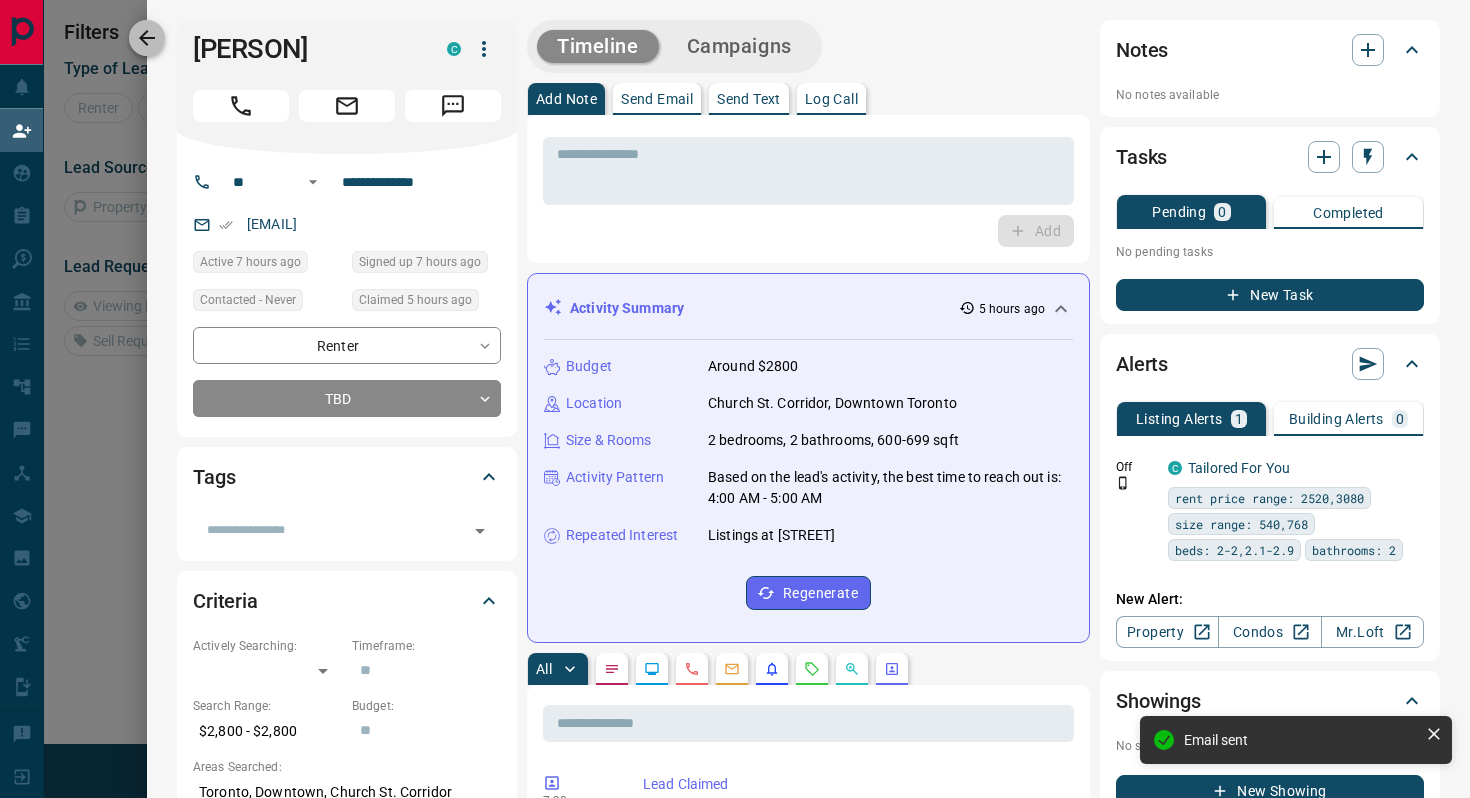 click 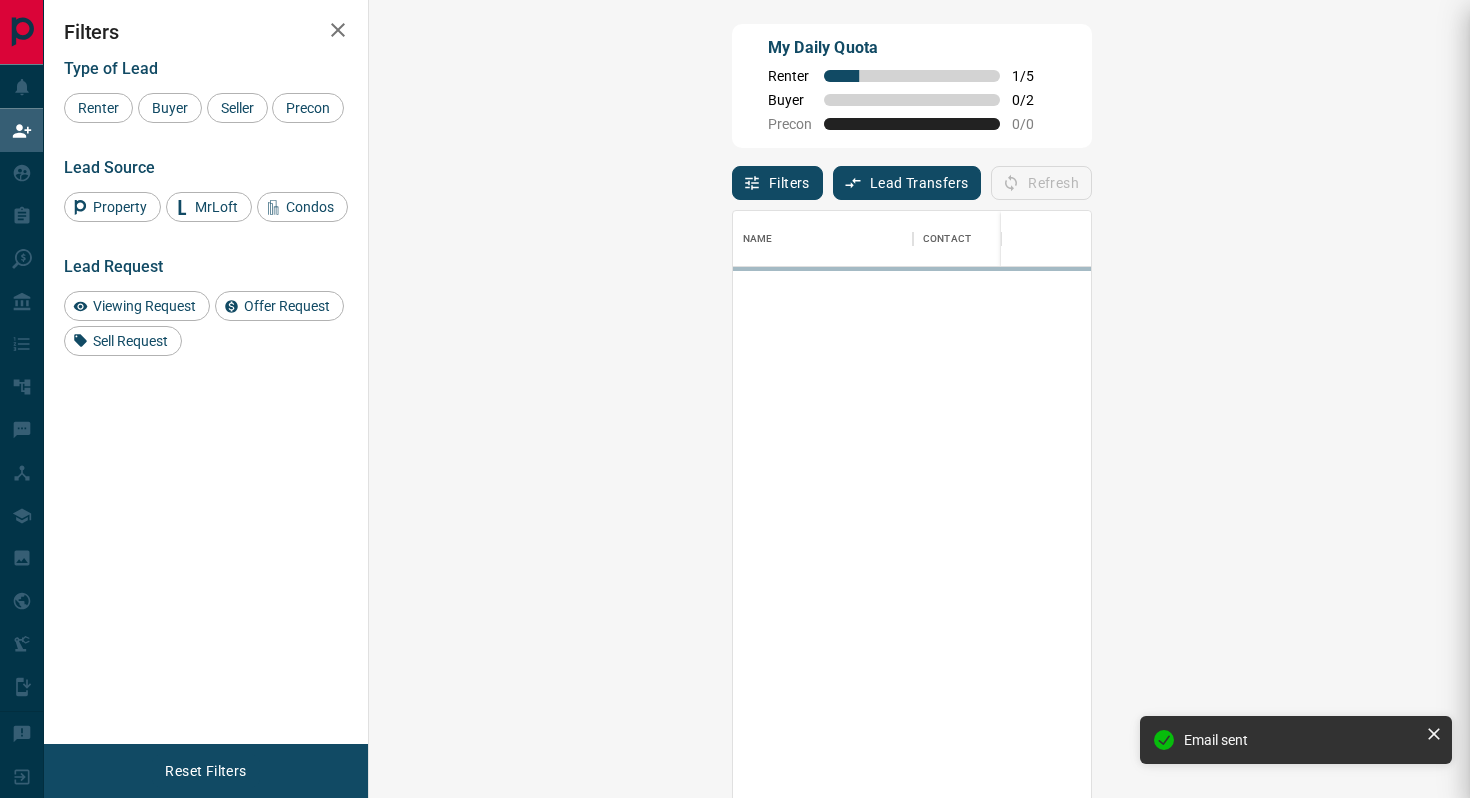 scroll, scrollTop: 0, scrollLeft: 1, axis: horizontal 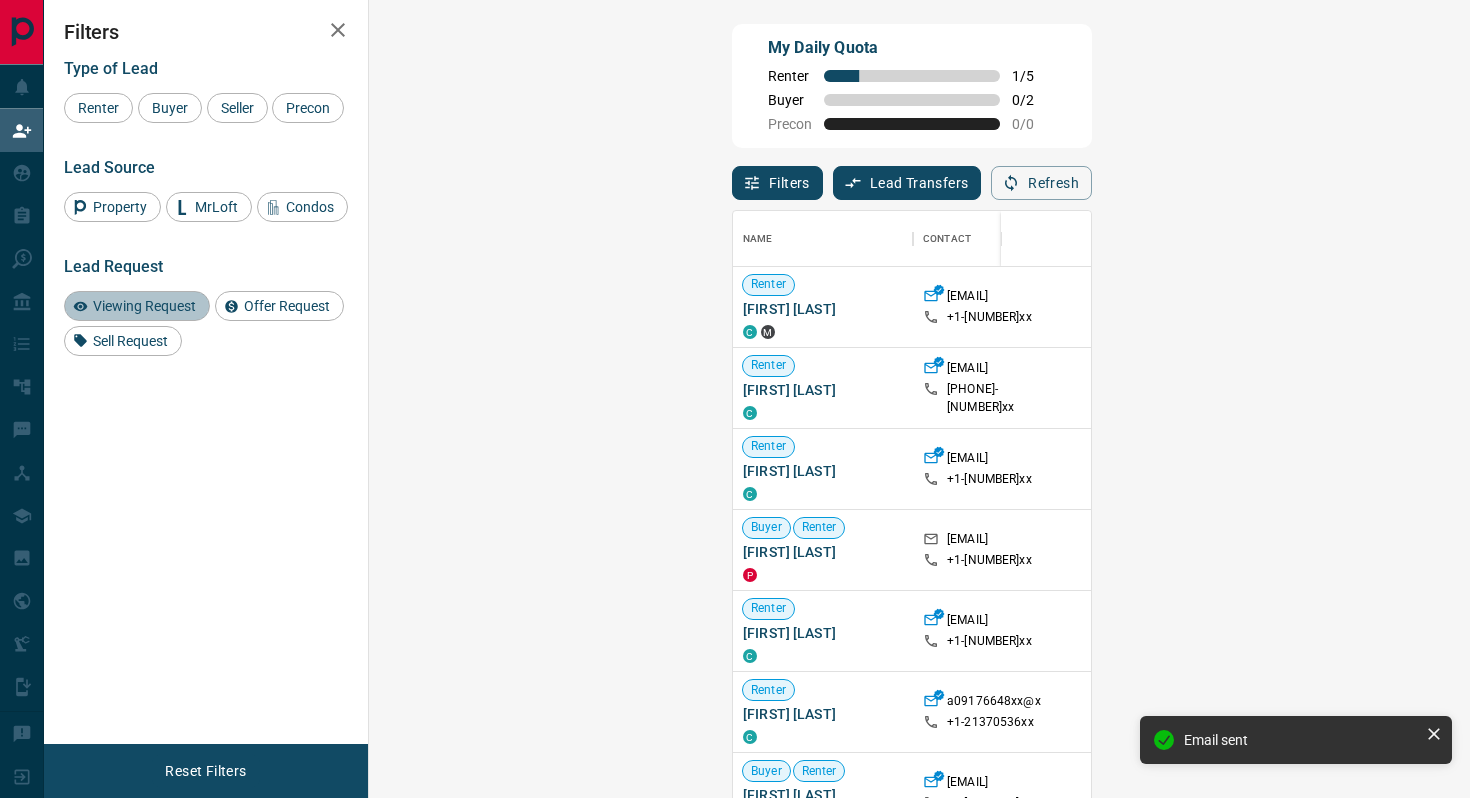 click on "Viewing Request" at bounding box center [137, 306] 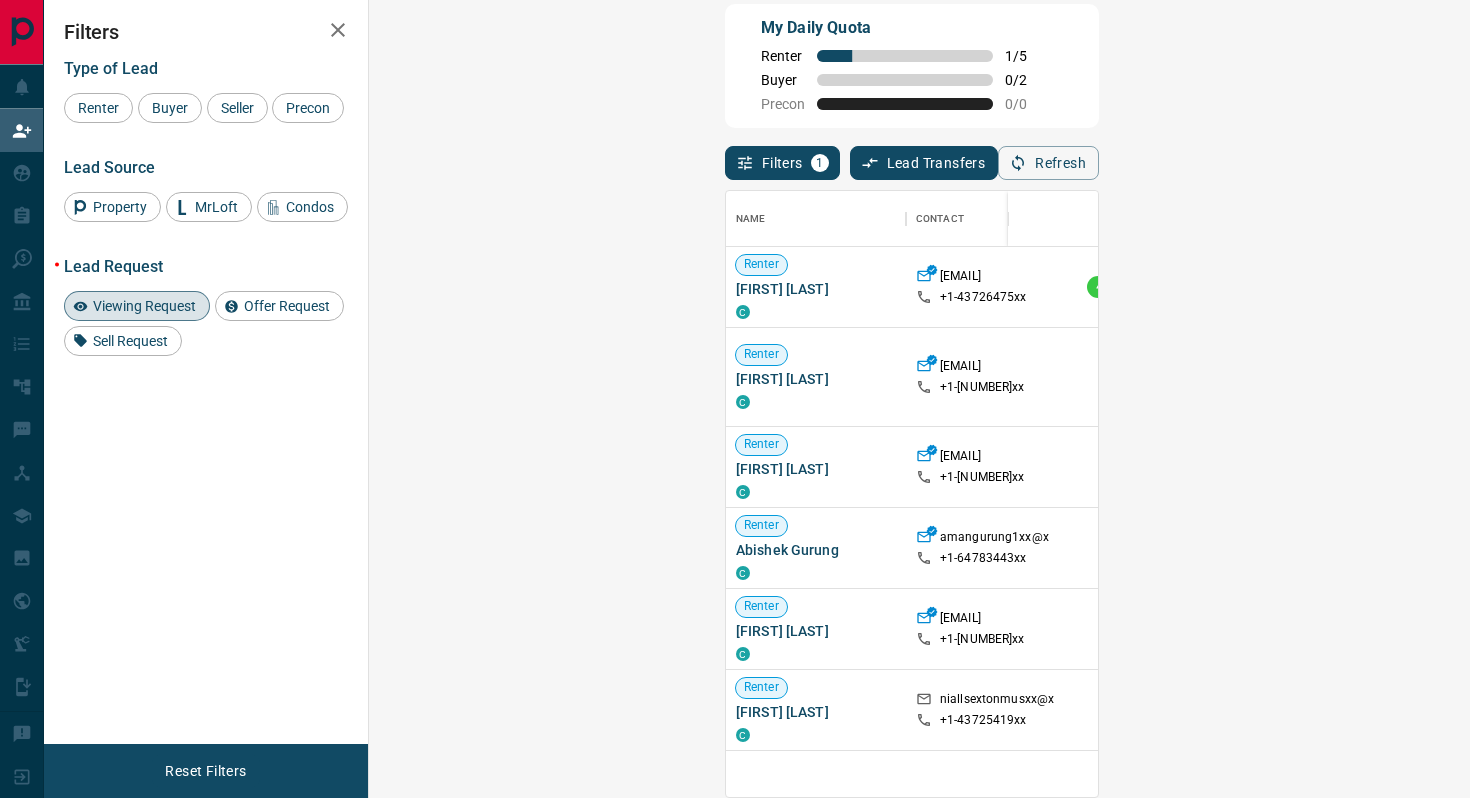 scroll, scrollTop: 0, scrollLeft: 0, axis: both 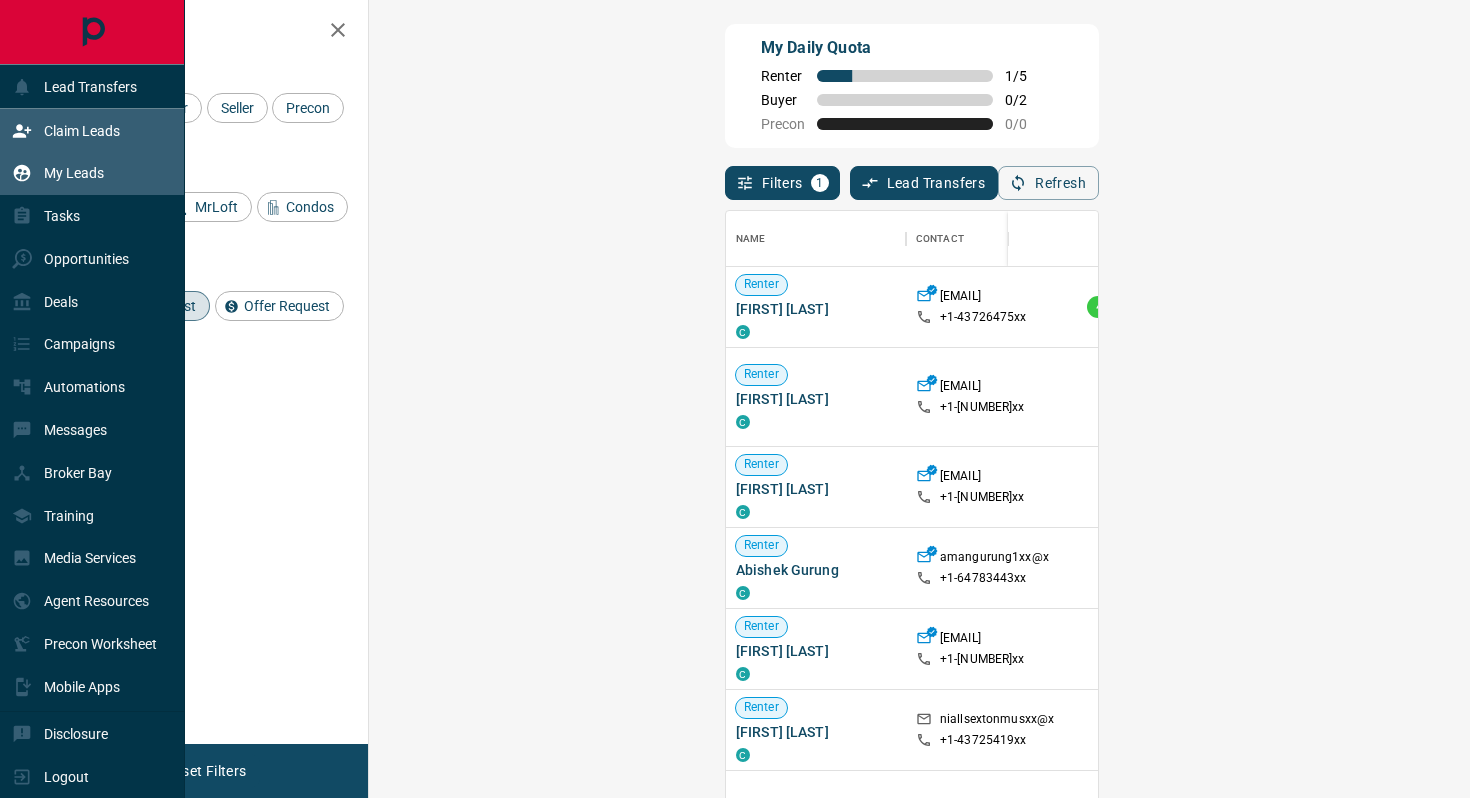 click on "My Leads" at bounding box center (74, 173) 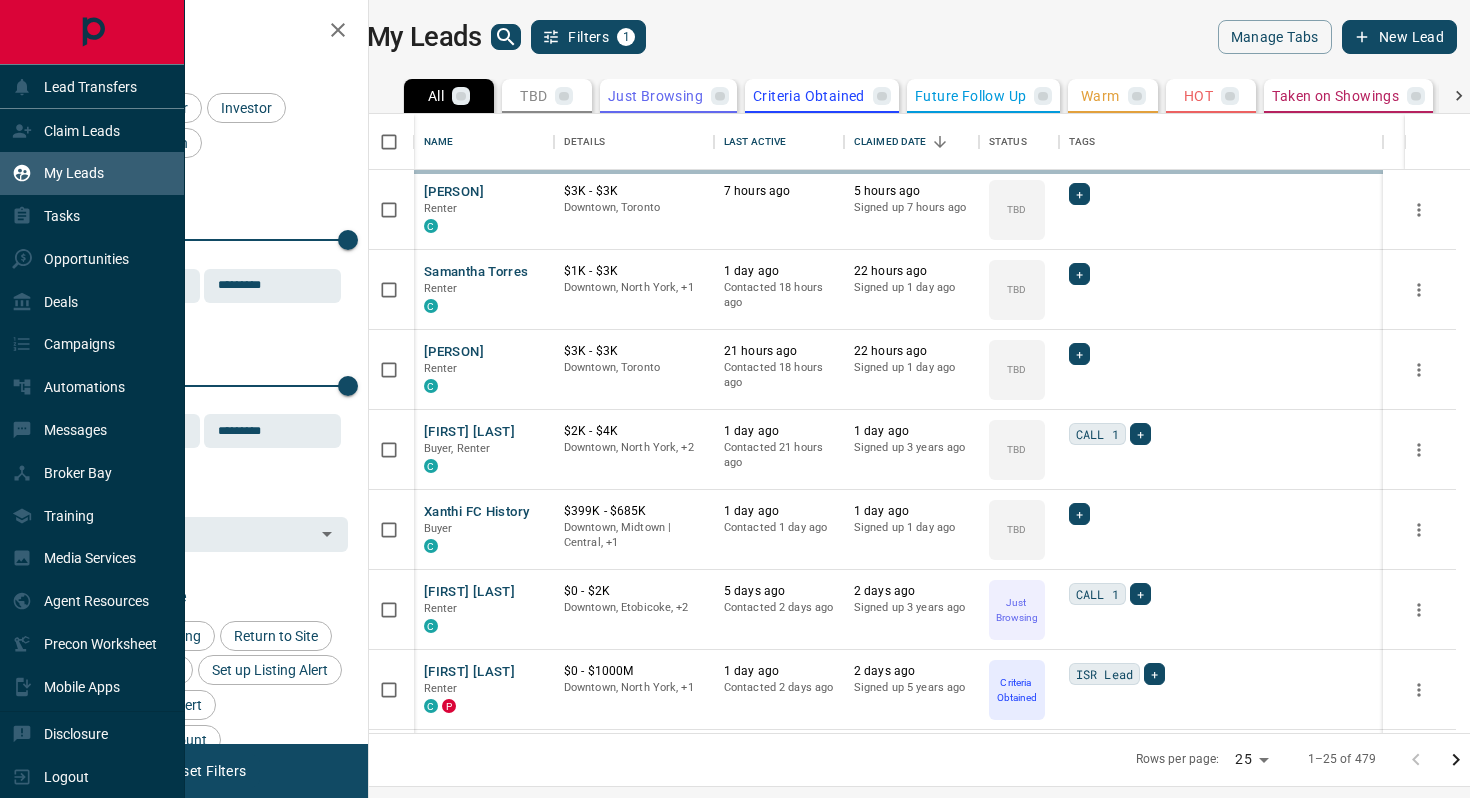 scroll, scrollTop: 1, scrollLeft: 1, axis: both 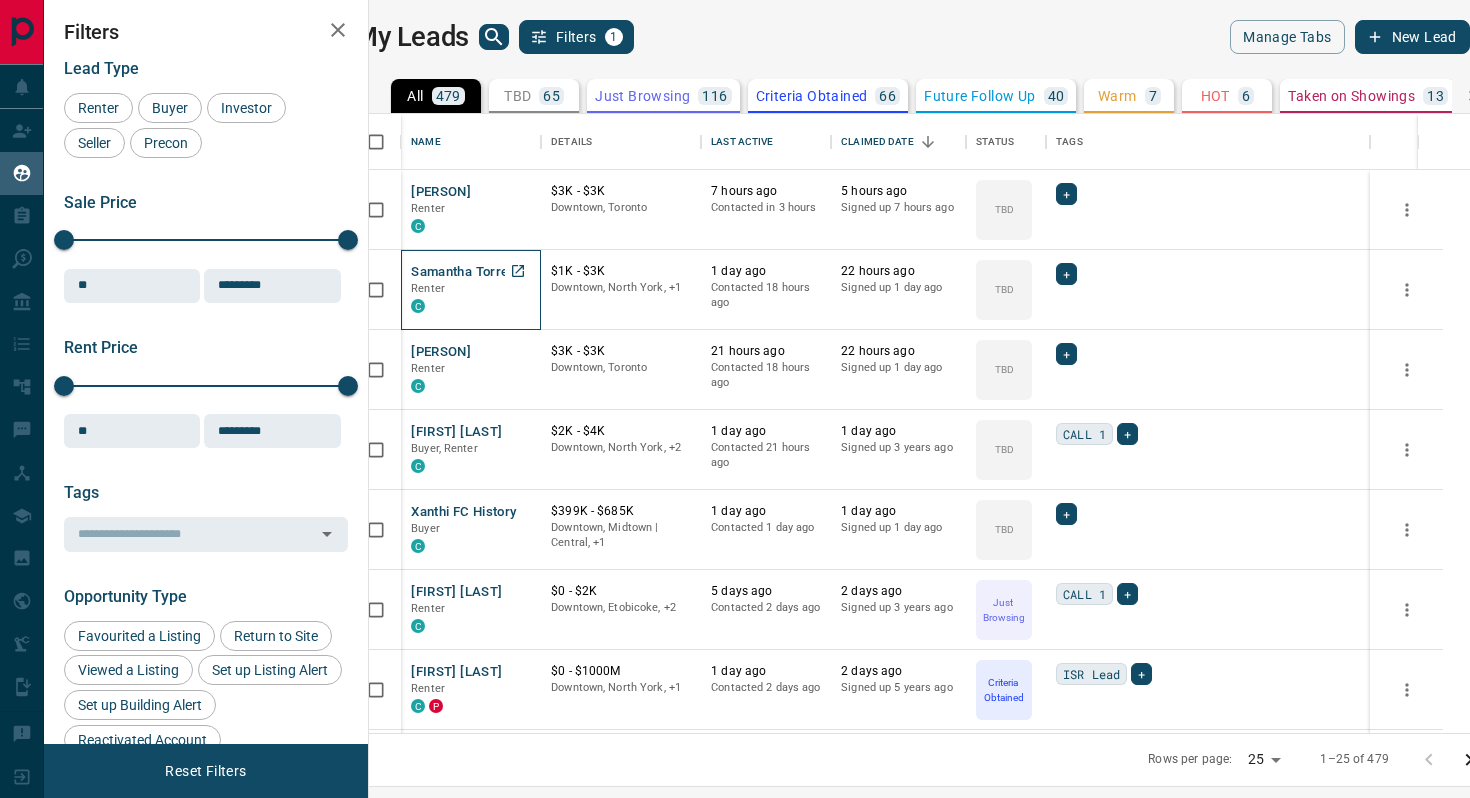 click on "Renter" at bounding box center (471, 289) 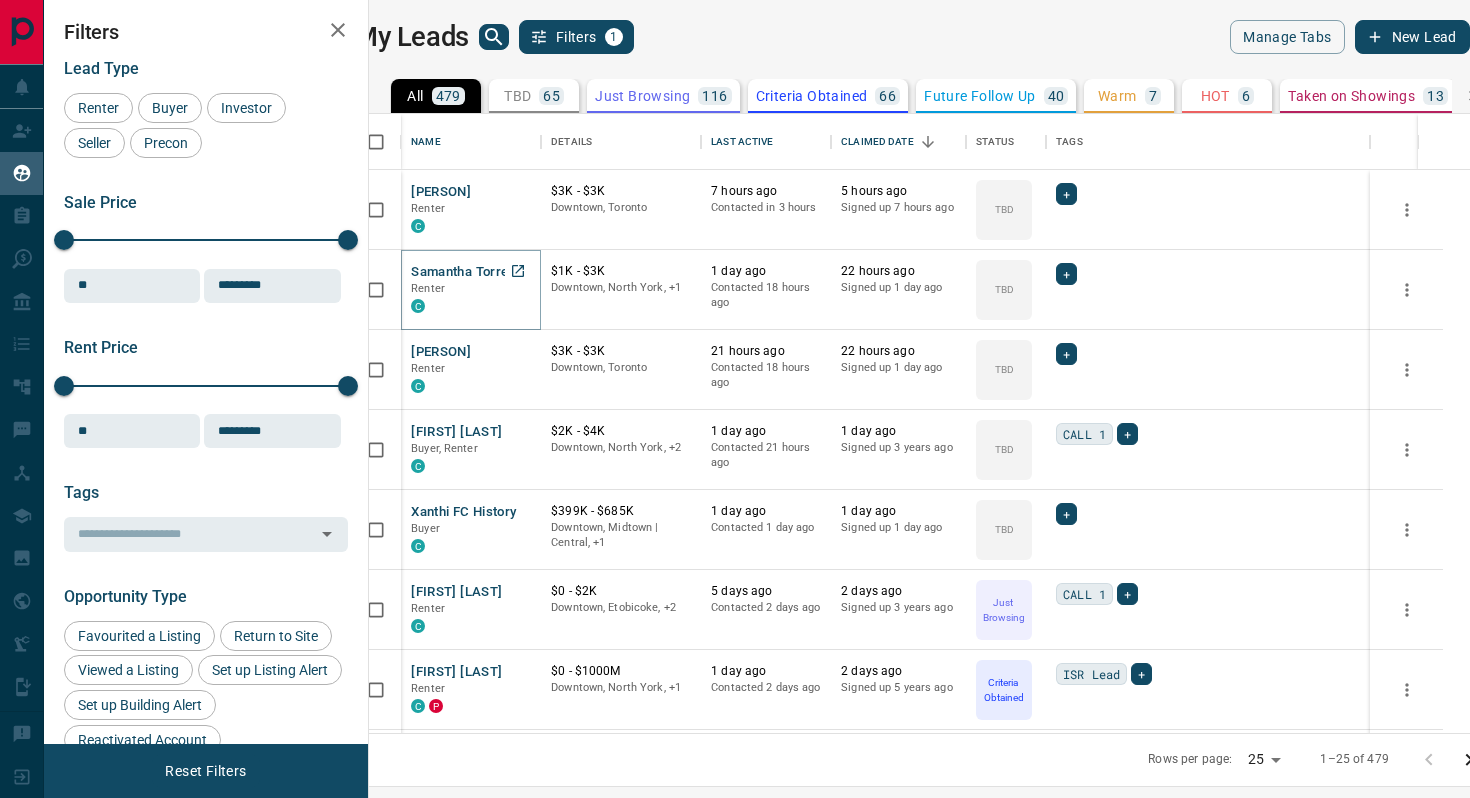 click on "Samantha Torres" at bounding box center [463, 272] 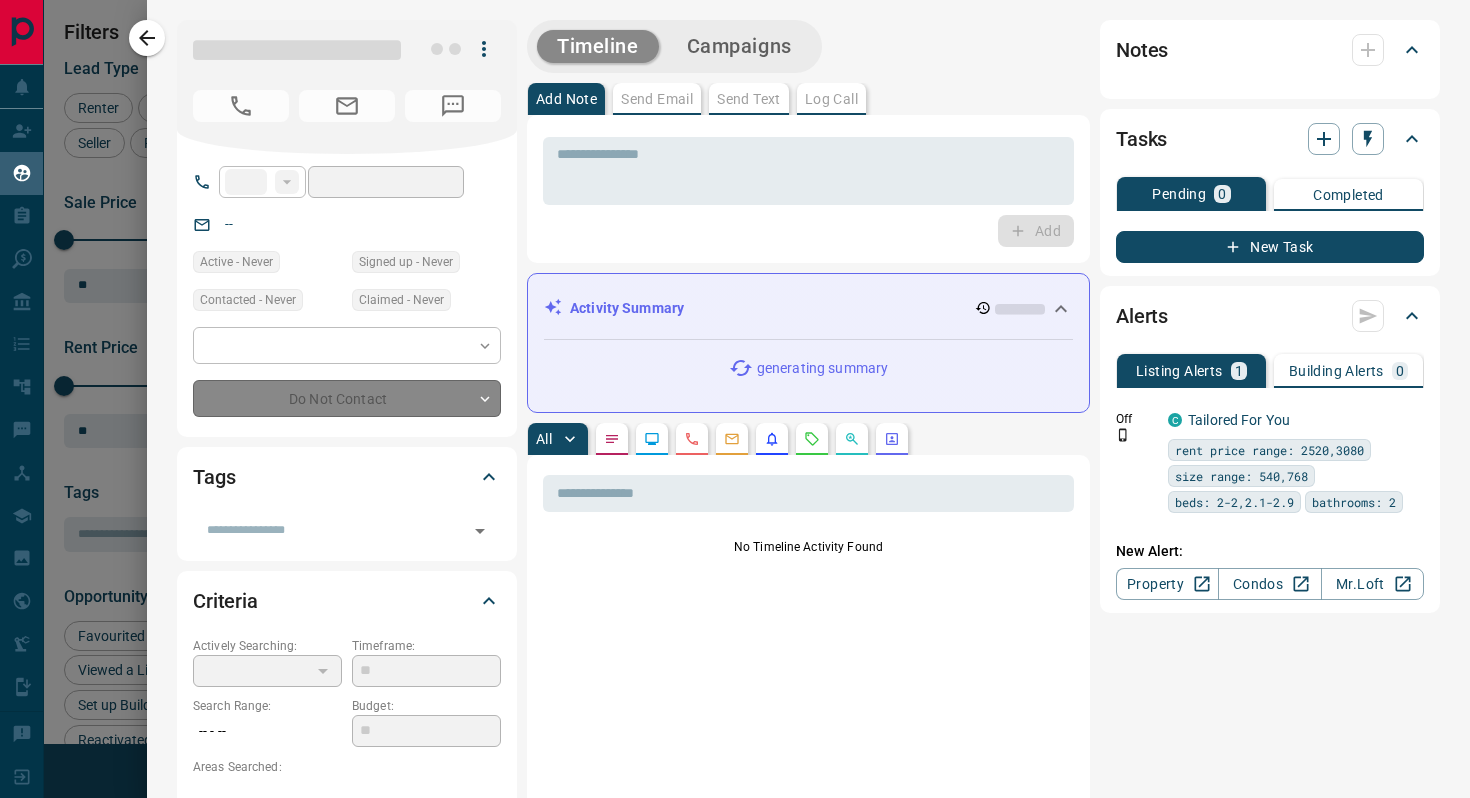 type on "**" 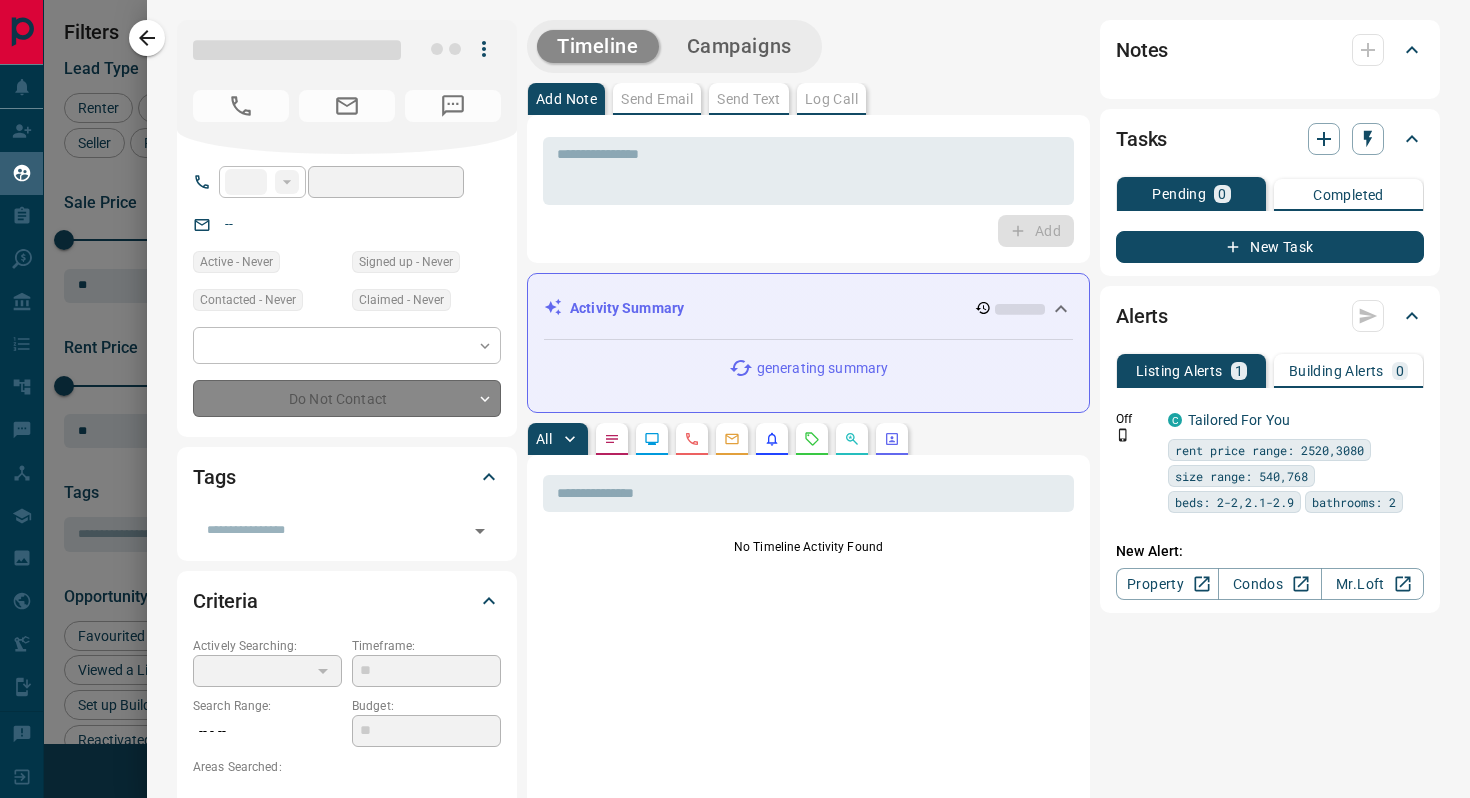 type on "**********" 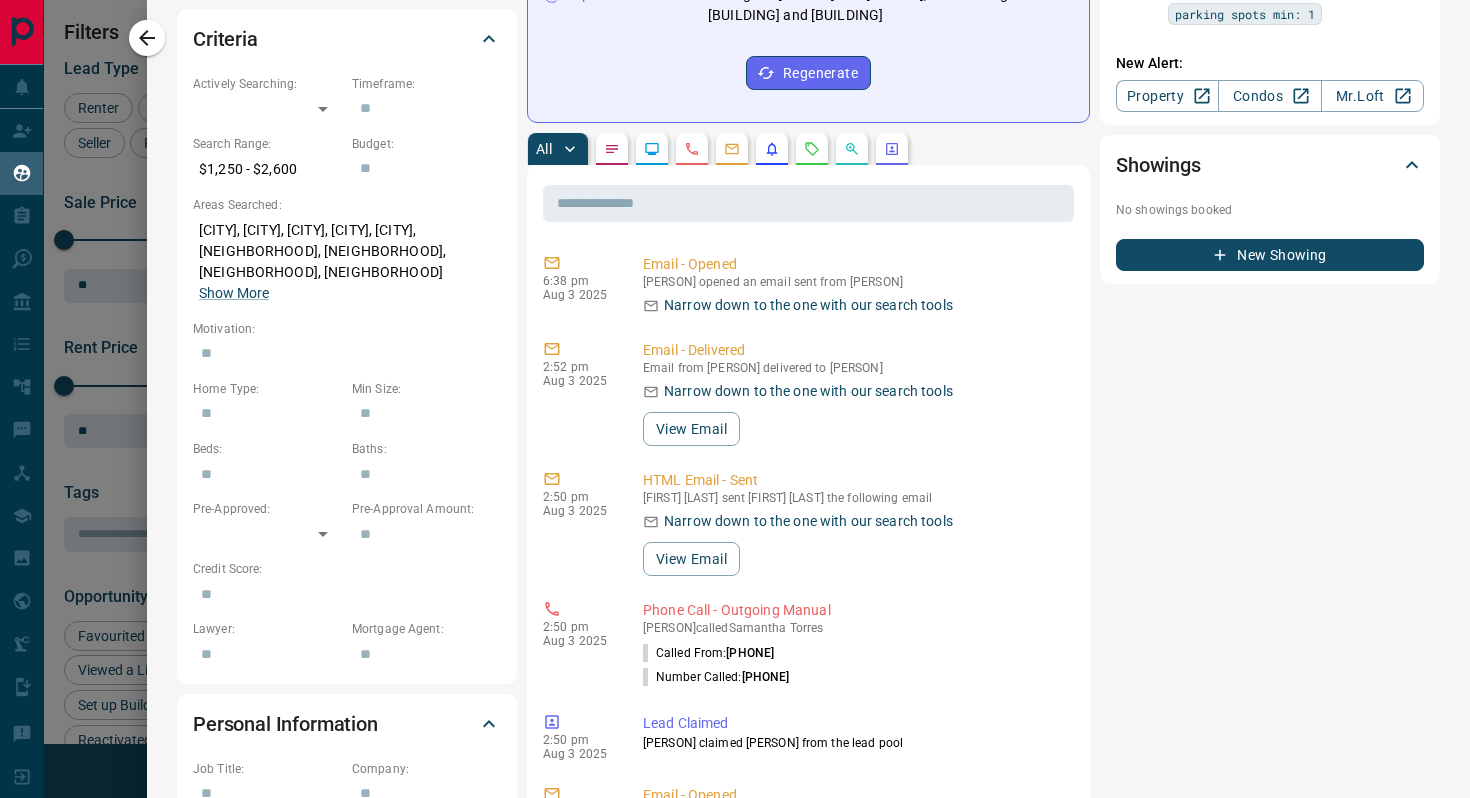 scroll, scrollTop: 563, scrollLeft: 0, axis: vertical 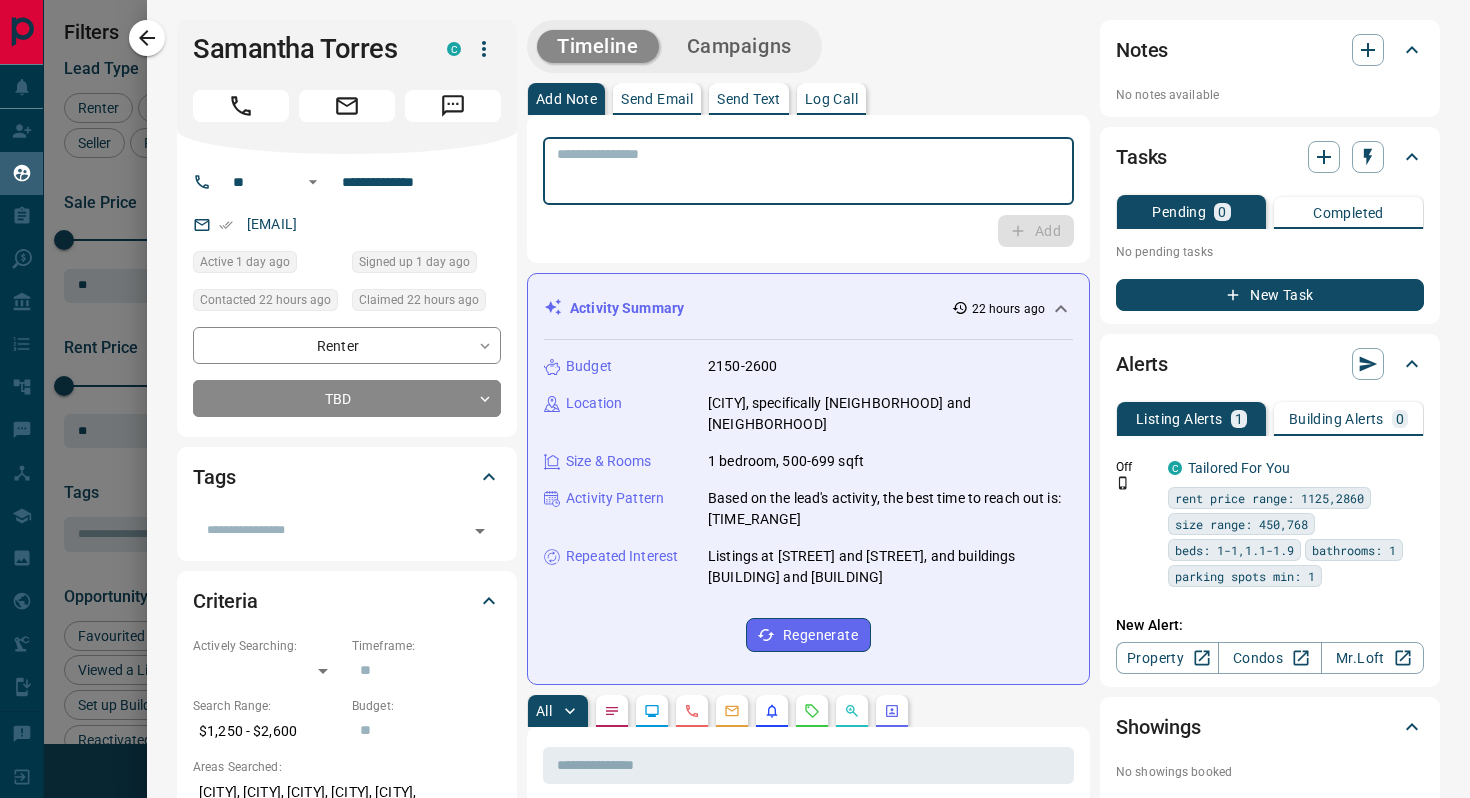 click at bounding box center (808, 171) 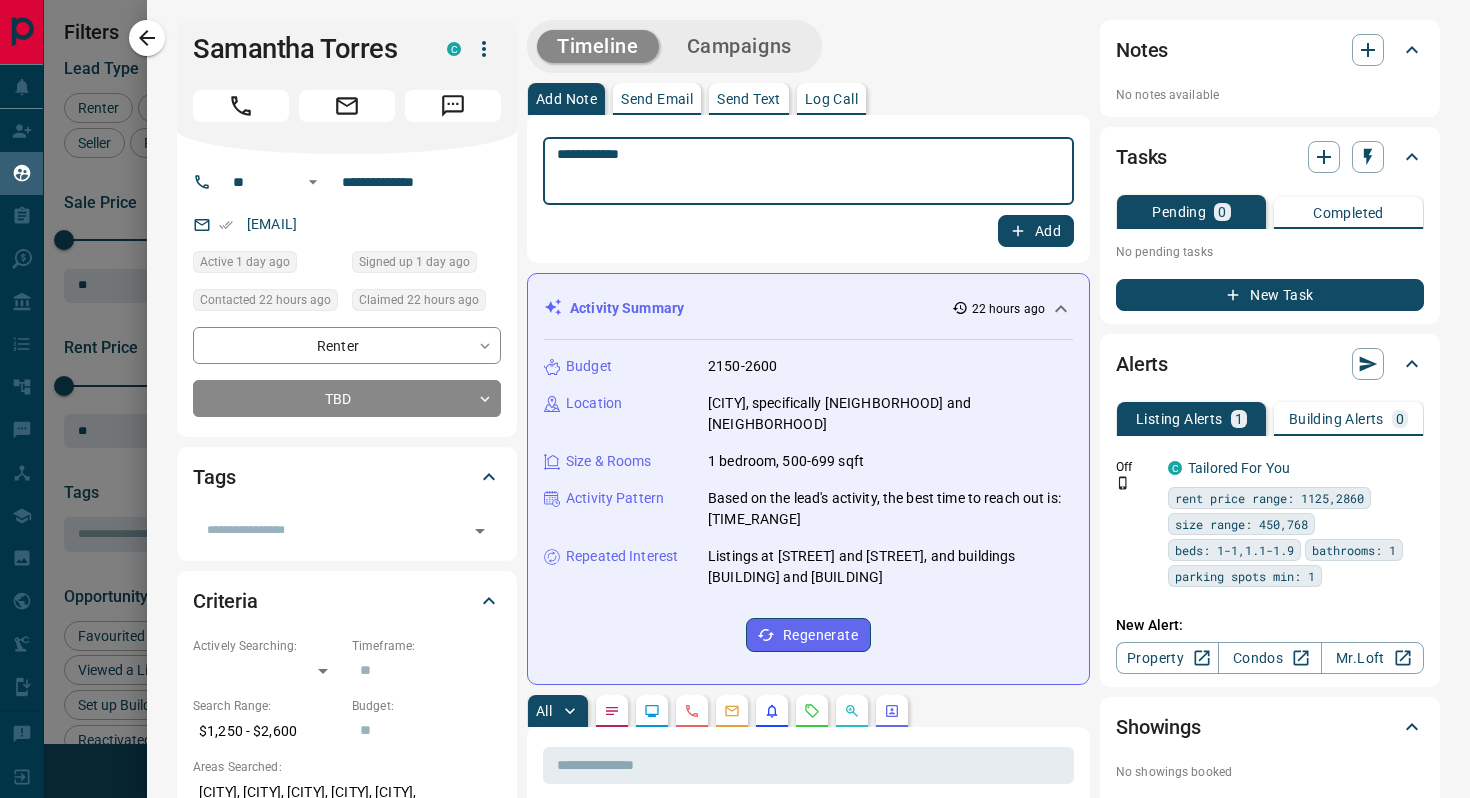type on "**********" 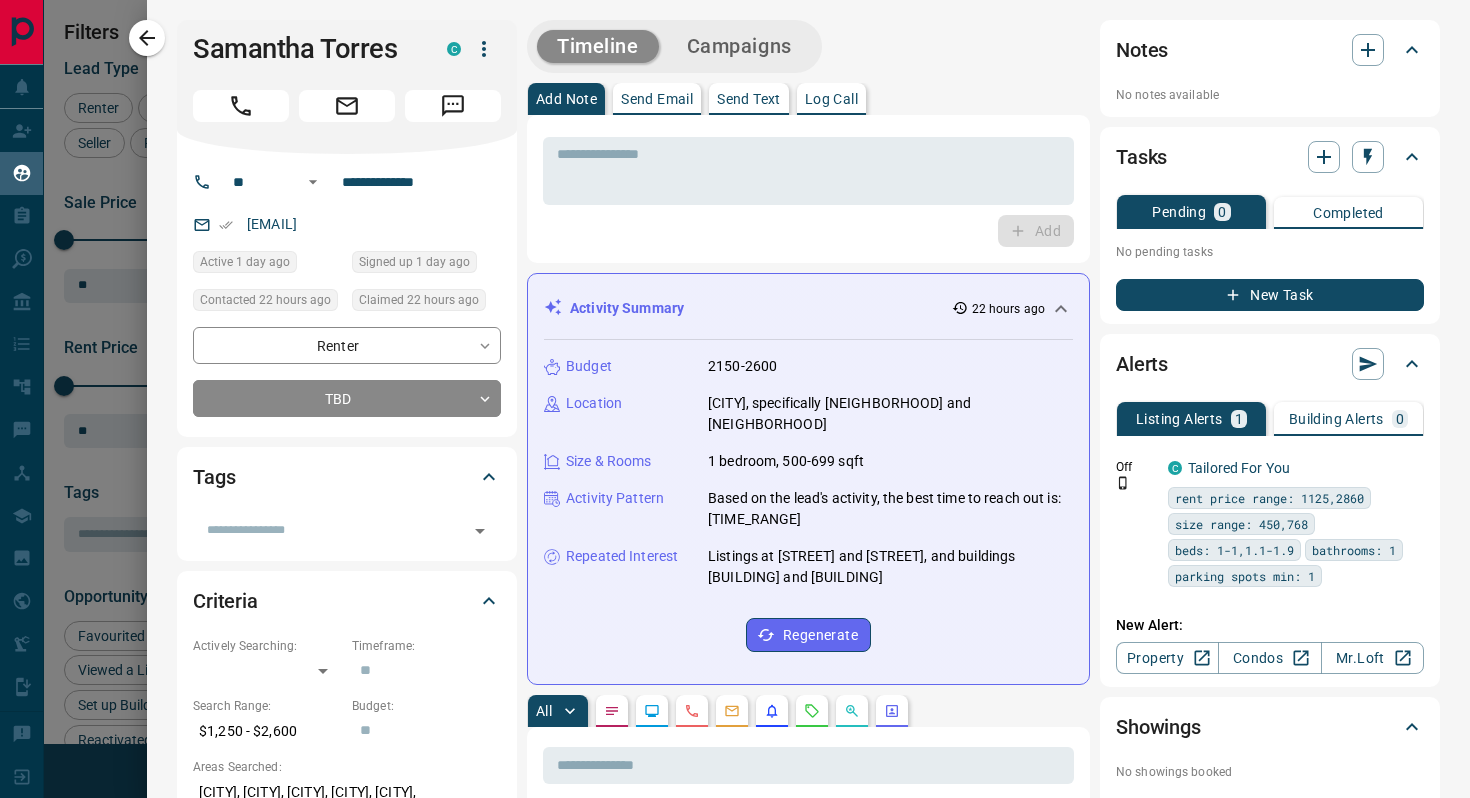 scroll, scrollTop: 134, scrollLeft: 0, axis: vertical 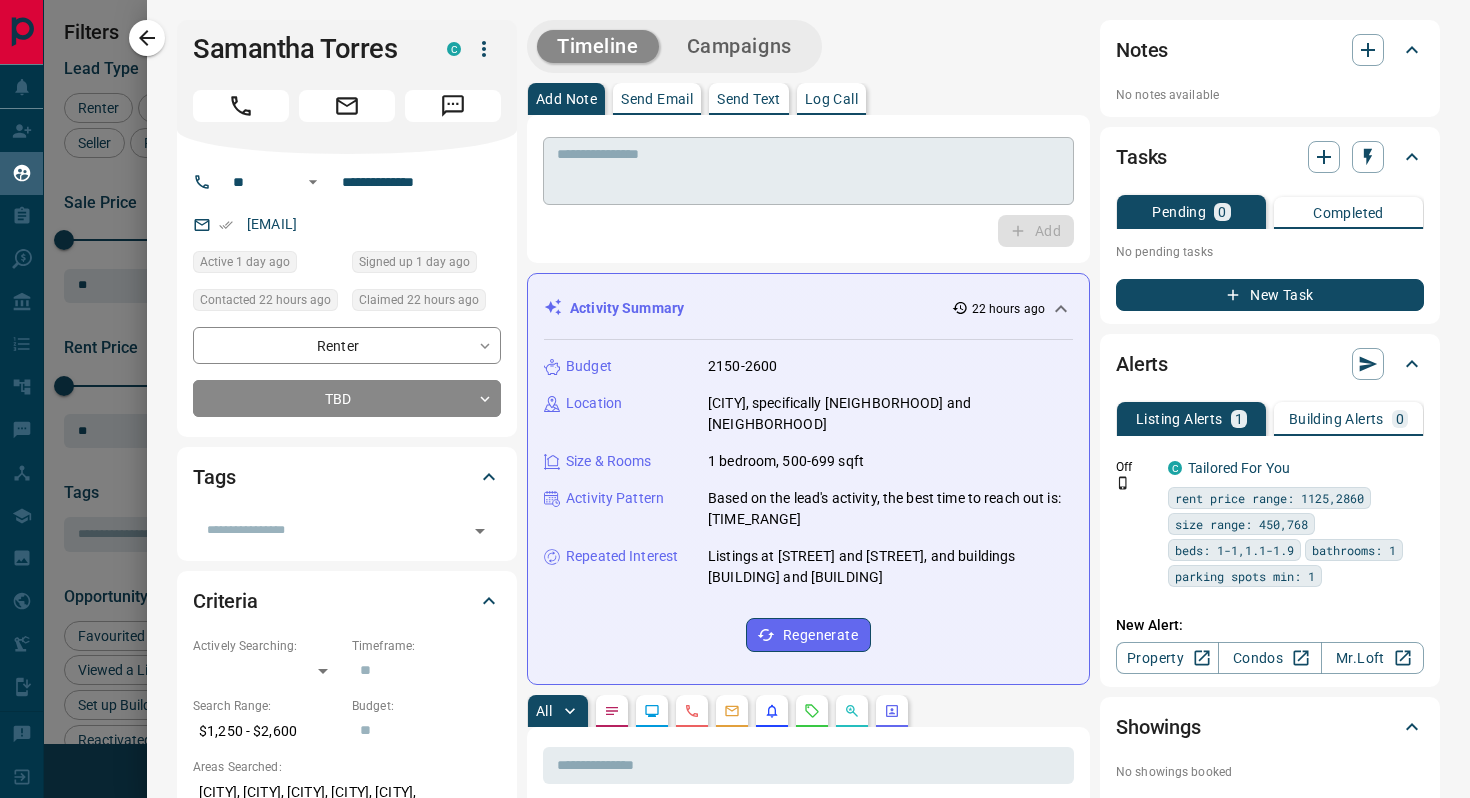click at bounding box center (808, 171) 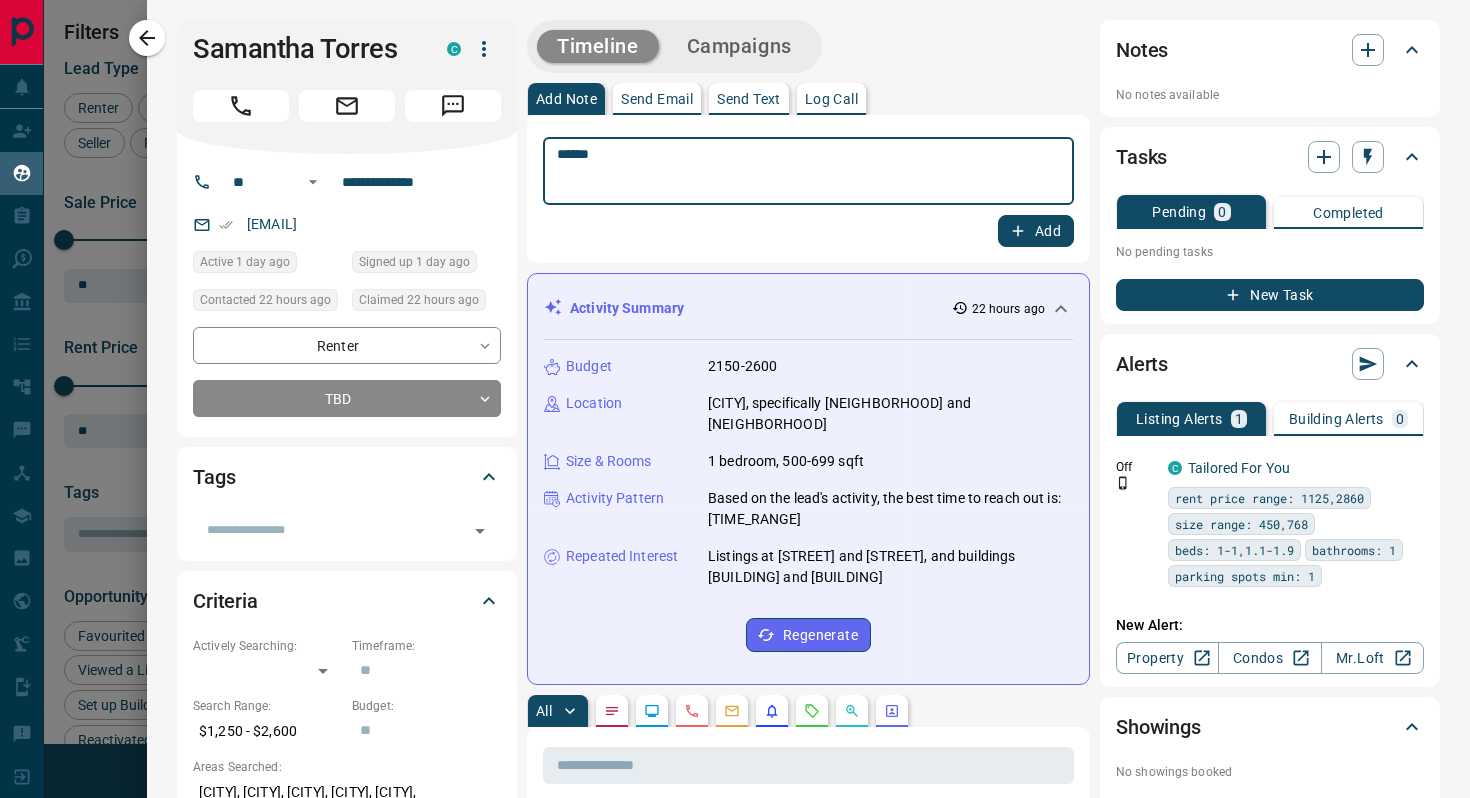 type on "******" 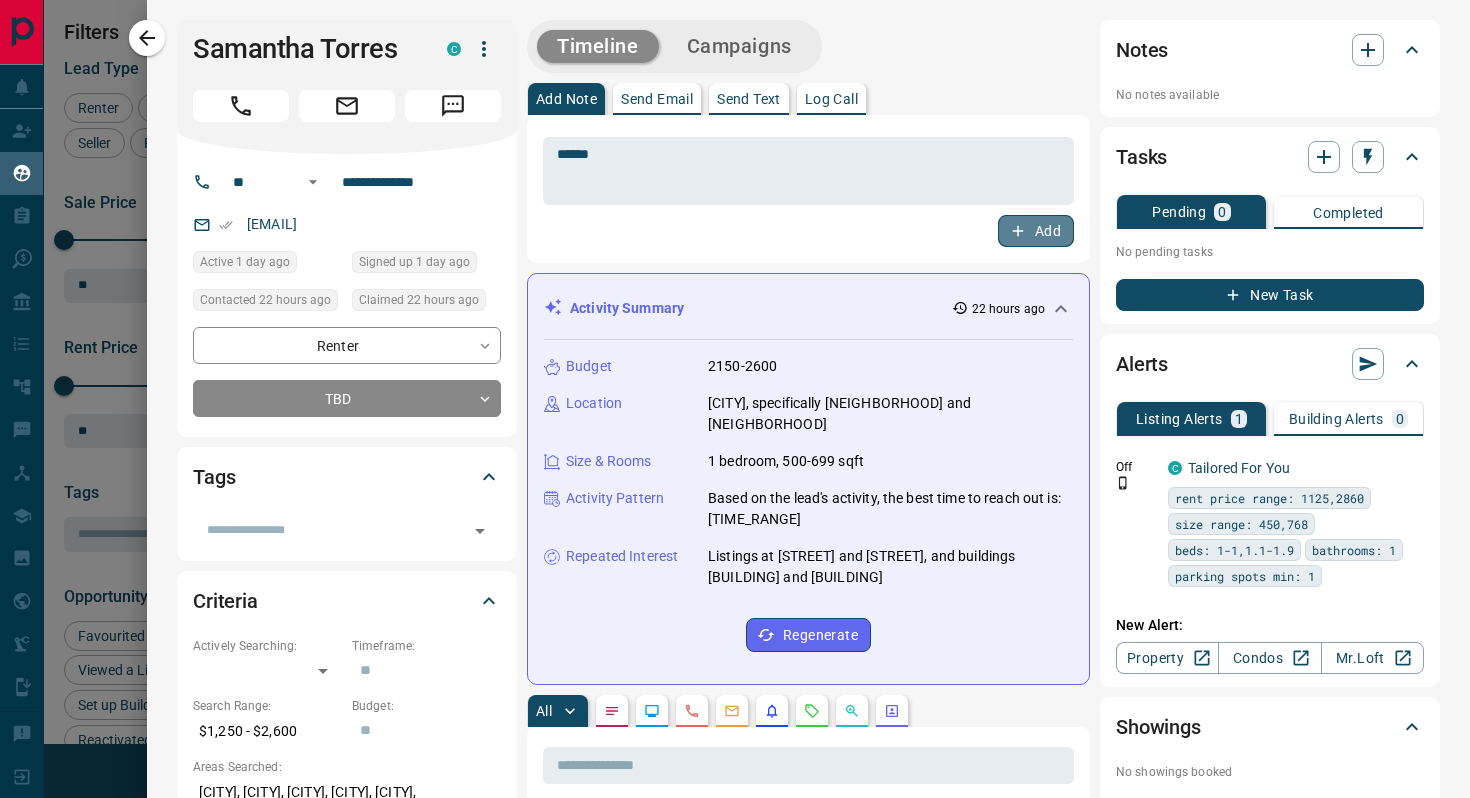 click on "Add" at bounding box center (1036, 231) 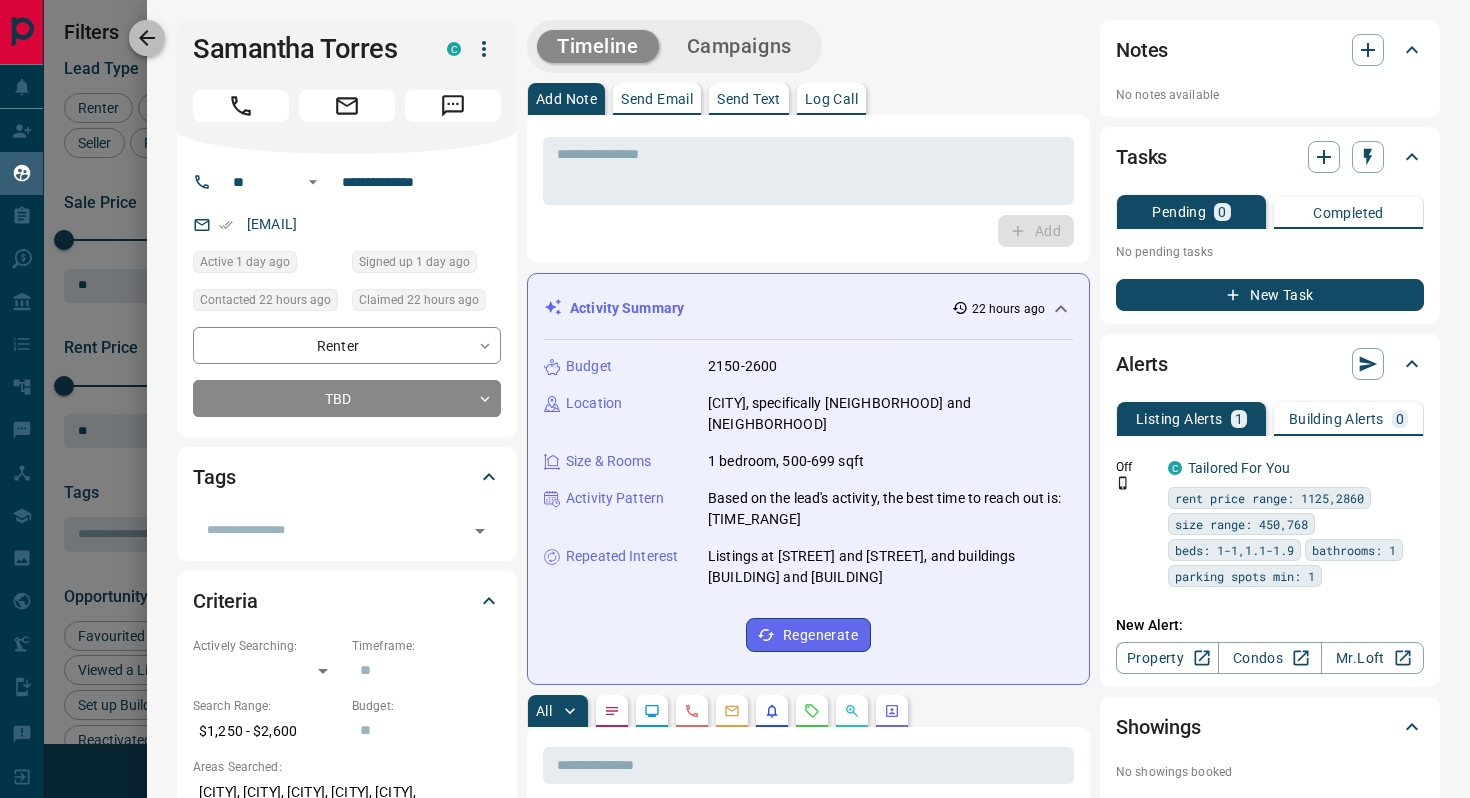 click 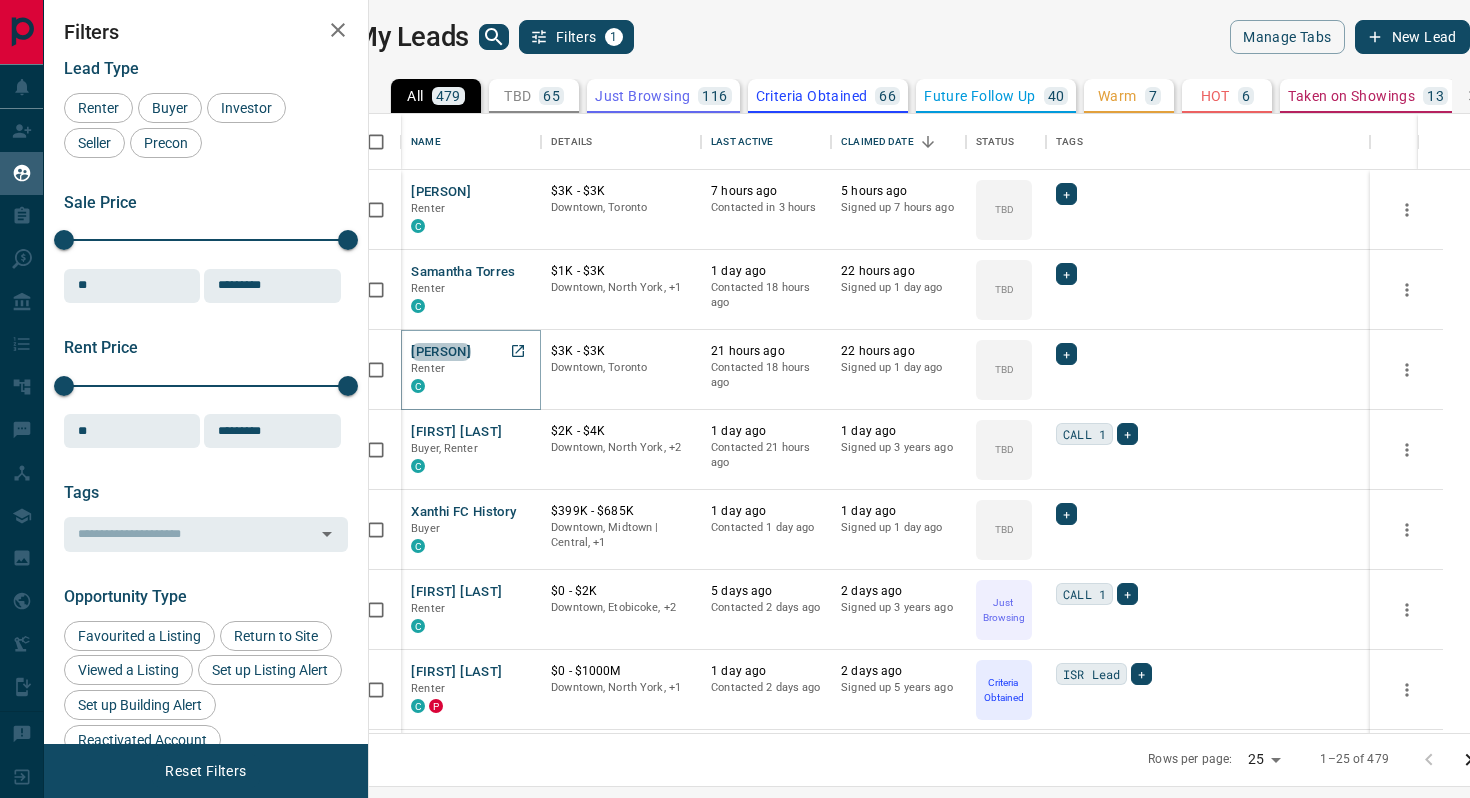 click on "[PERSON]" at bounding box center (441, 352) 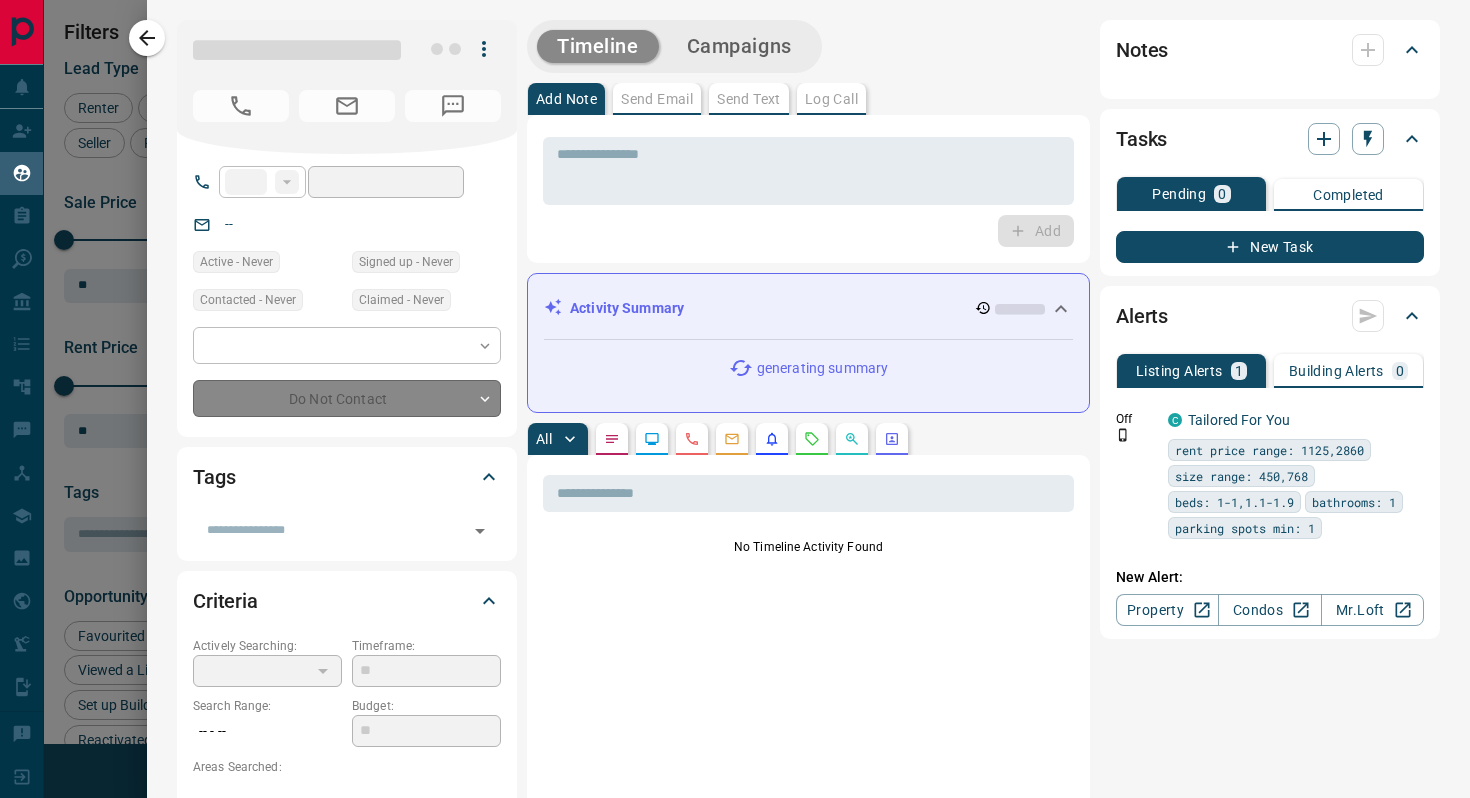 type on "**" 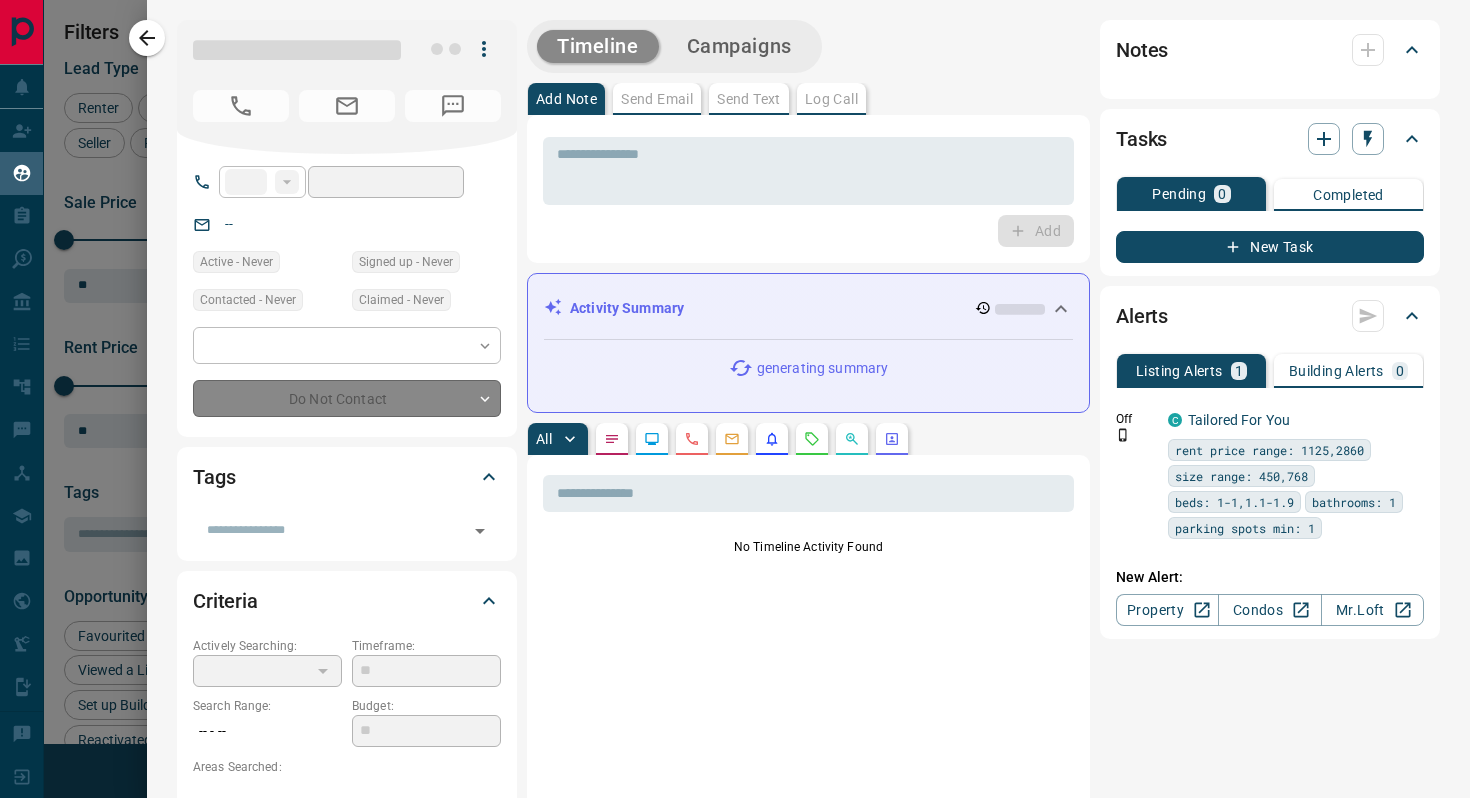 type on "**********" 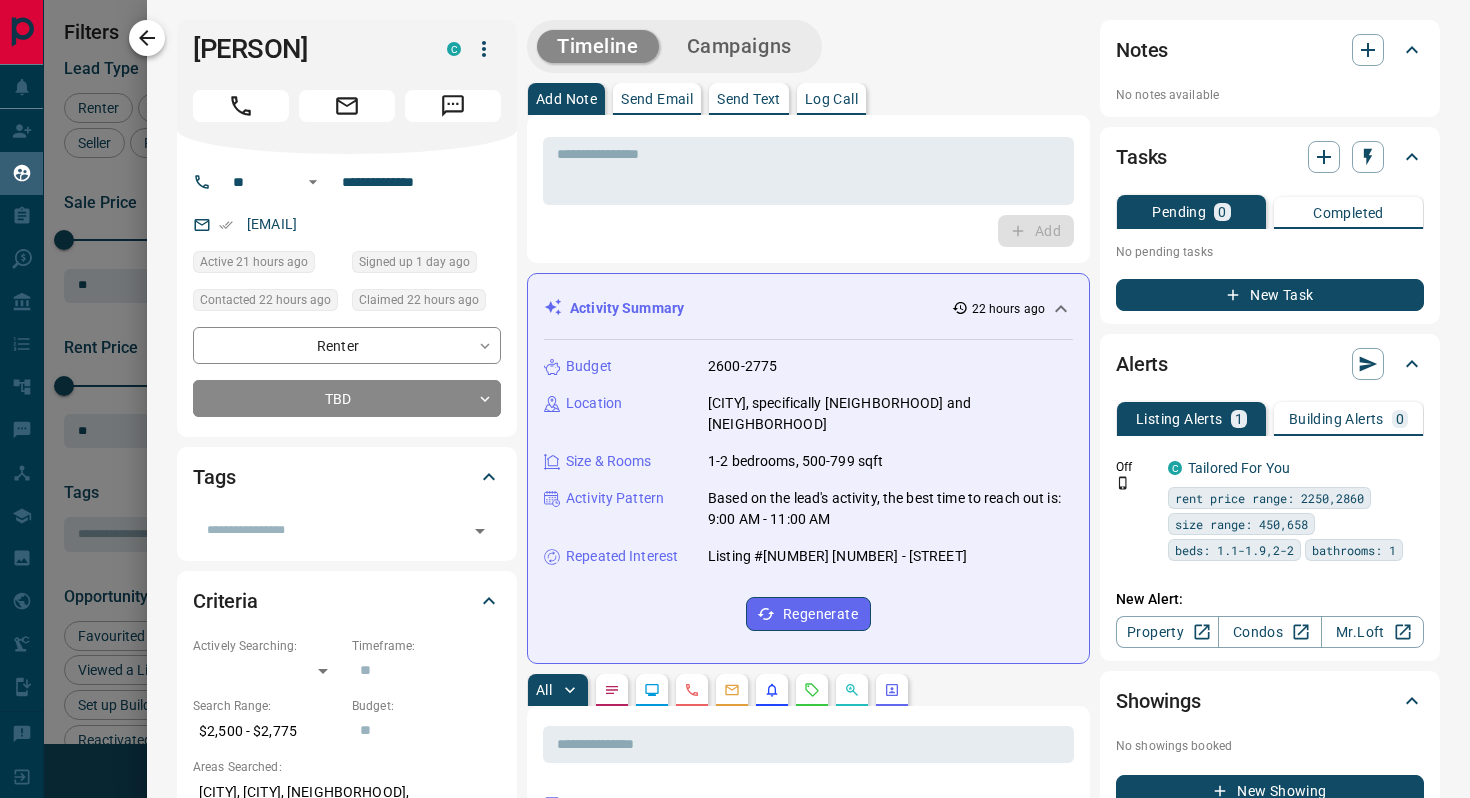 click 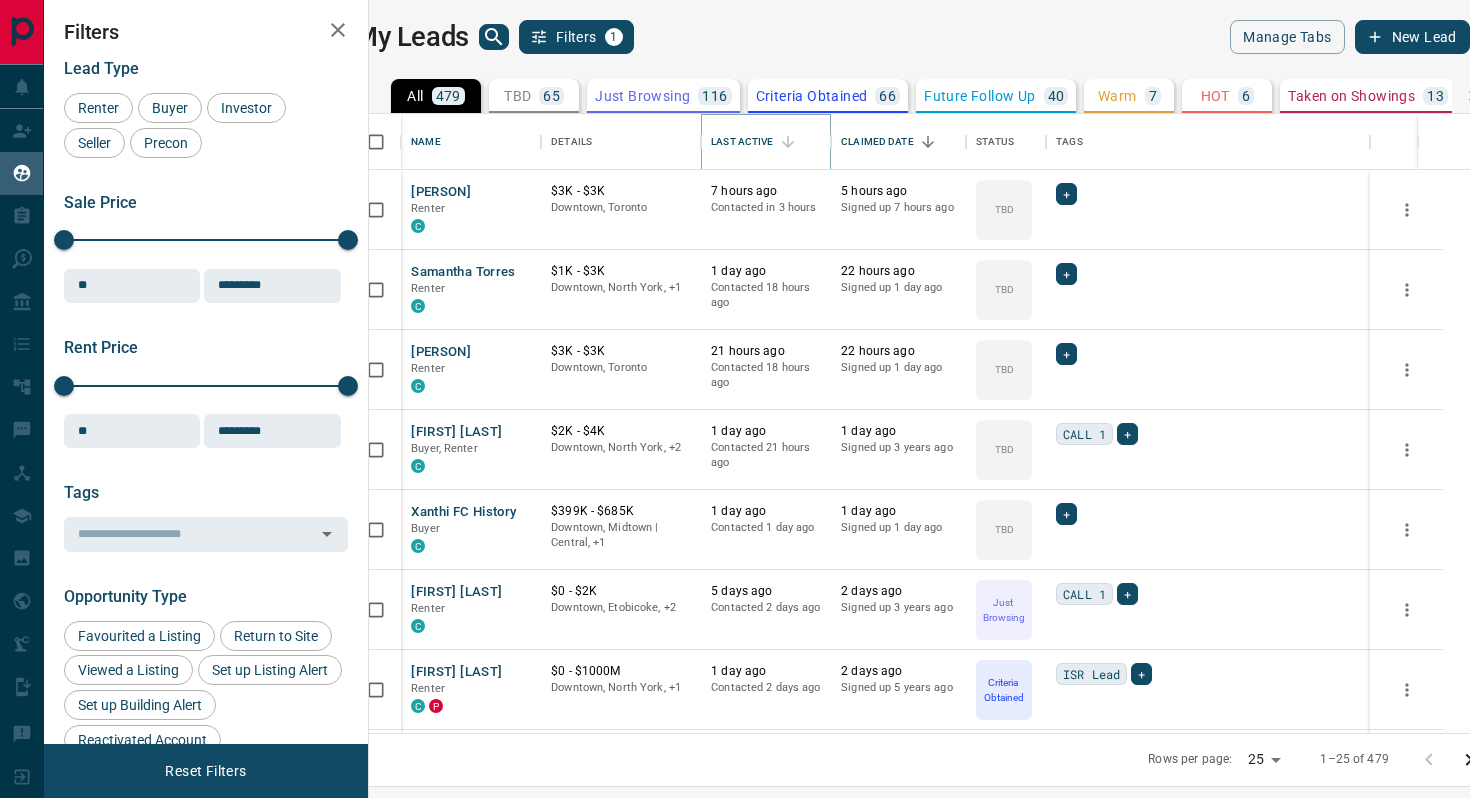 click 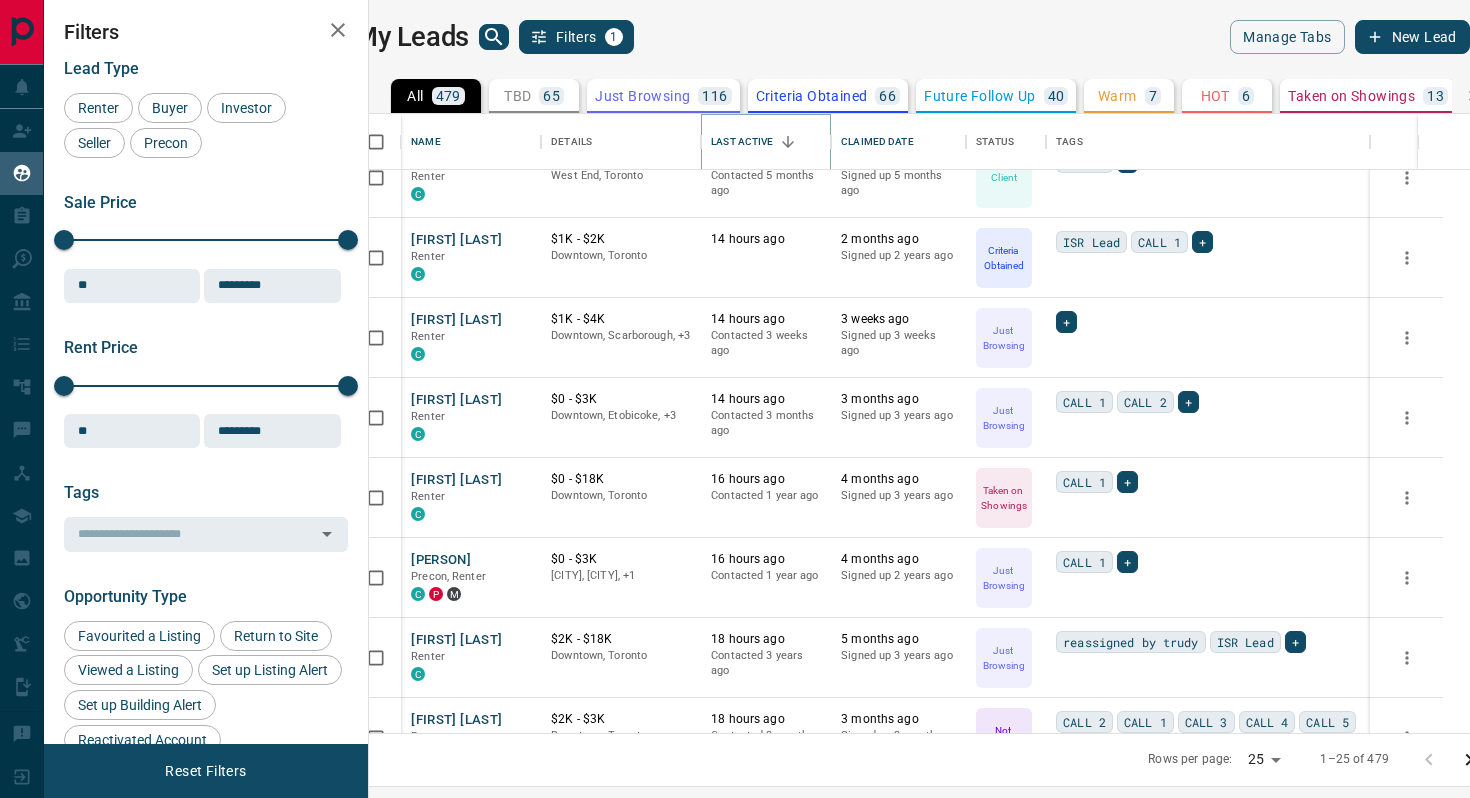 scroll, scrollTop: 1317, scrollLeft: 0, axis: vertical 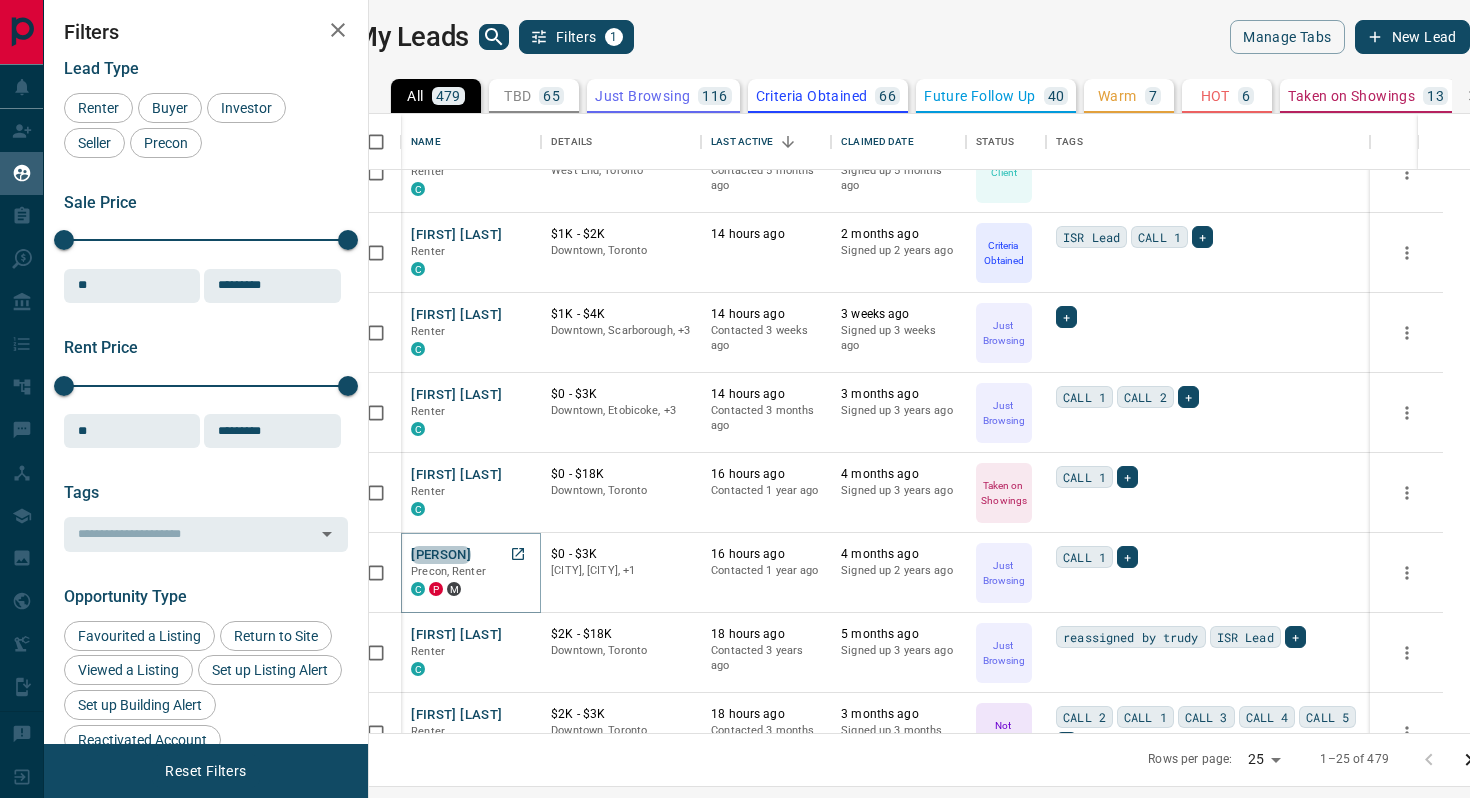 click on "[PERSON]" at bounding box center (441, 555) 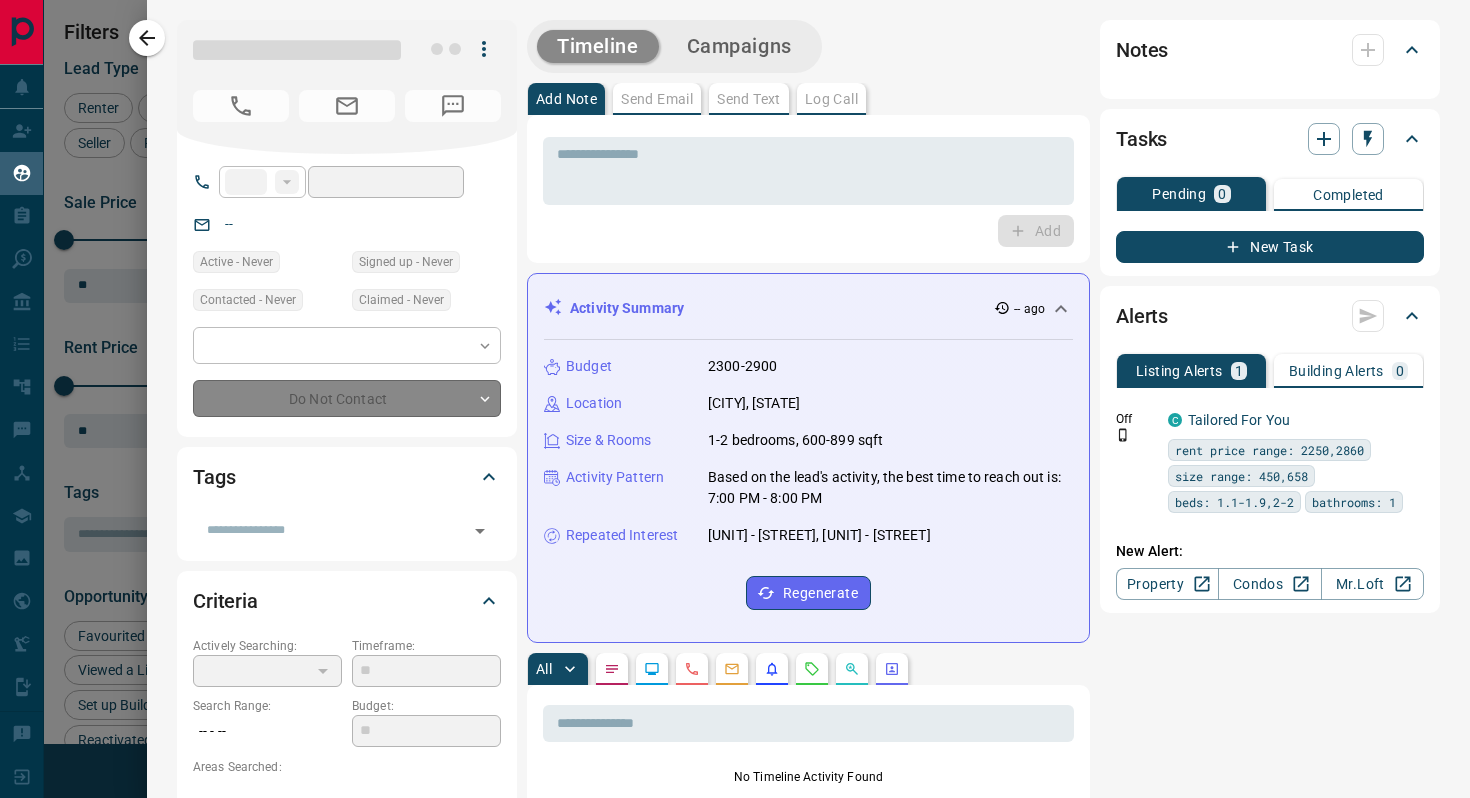 type on "**" 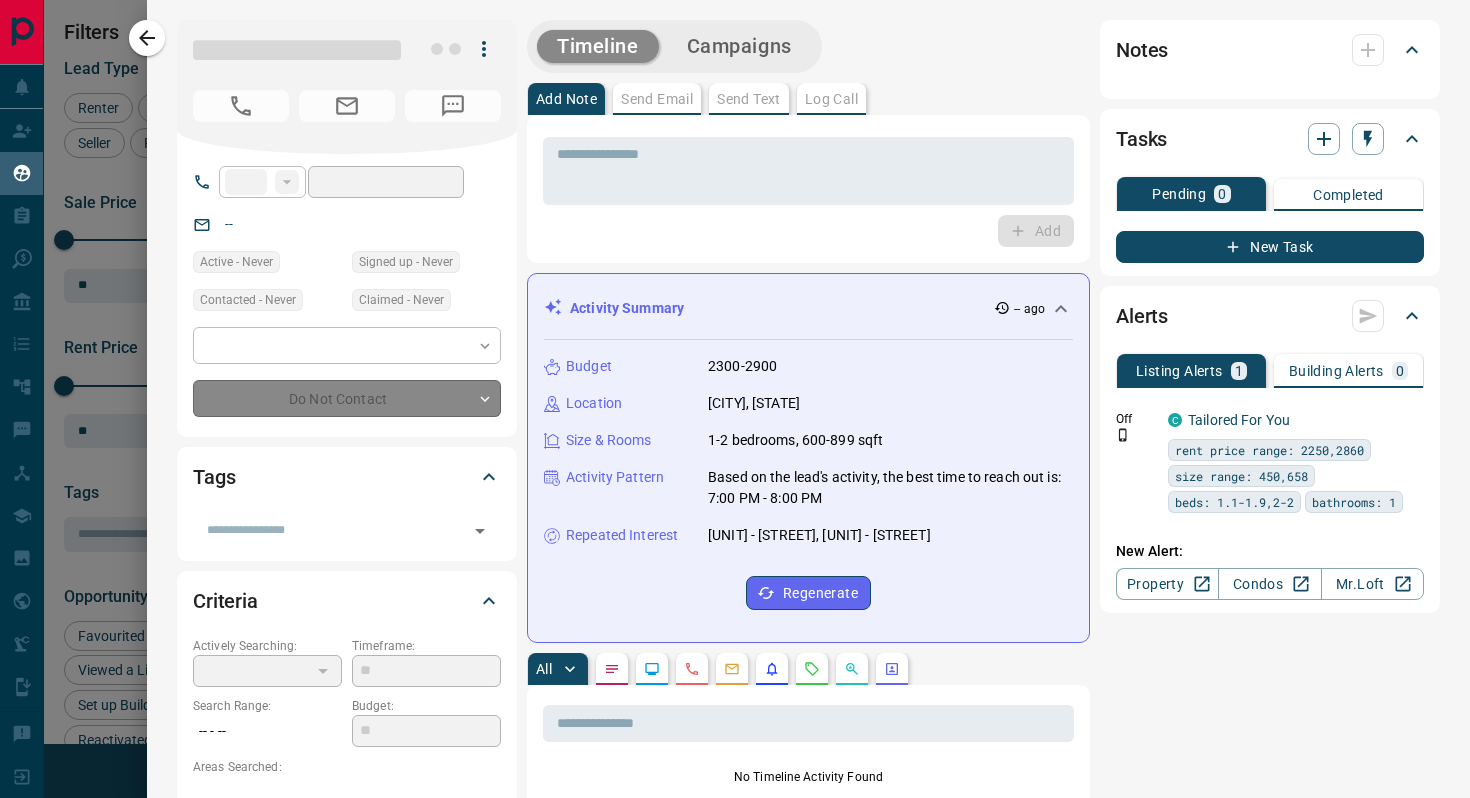 type on "**********" 